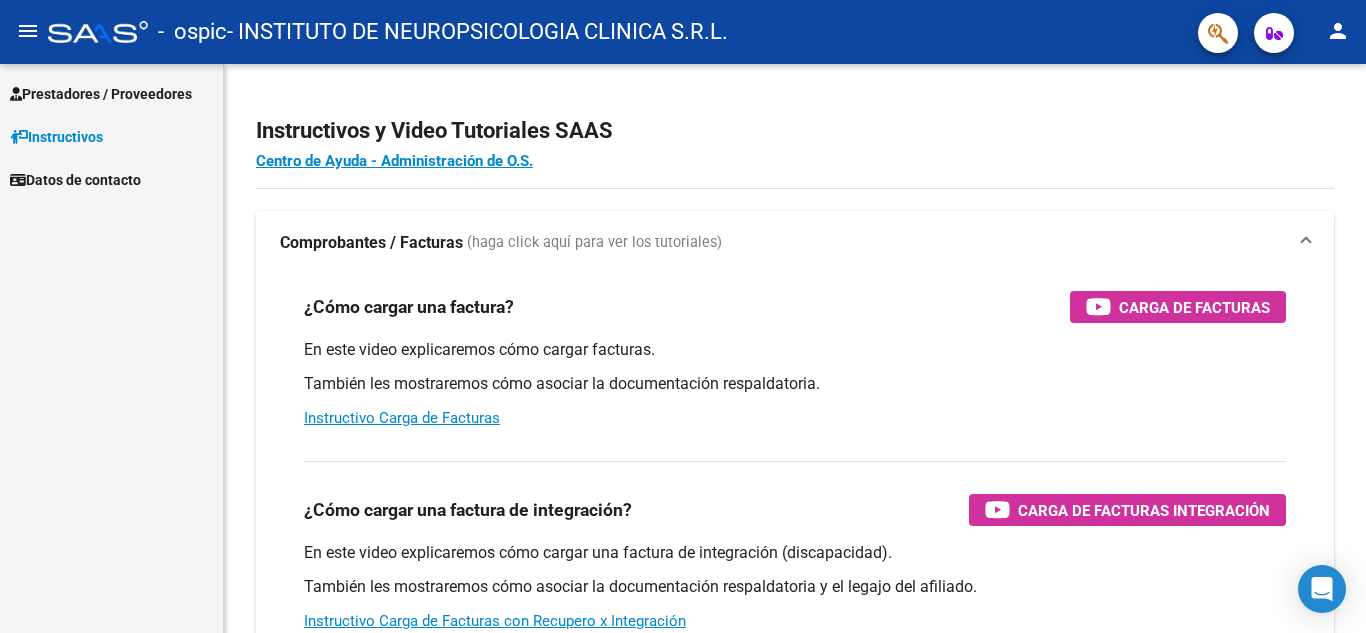scroll, scrollTop: 0, scrollLeft: 0, axis: both 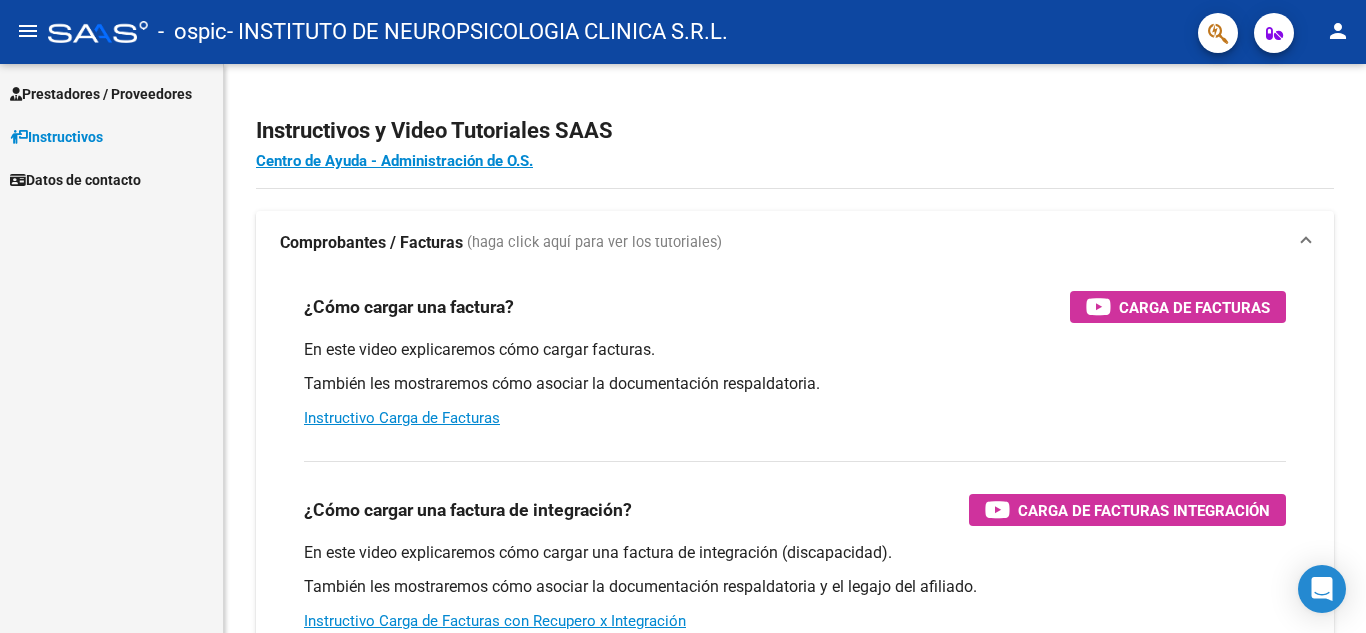 click on "Prestadores / Proveedores" at bounding box center (101, 94) 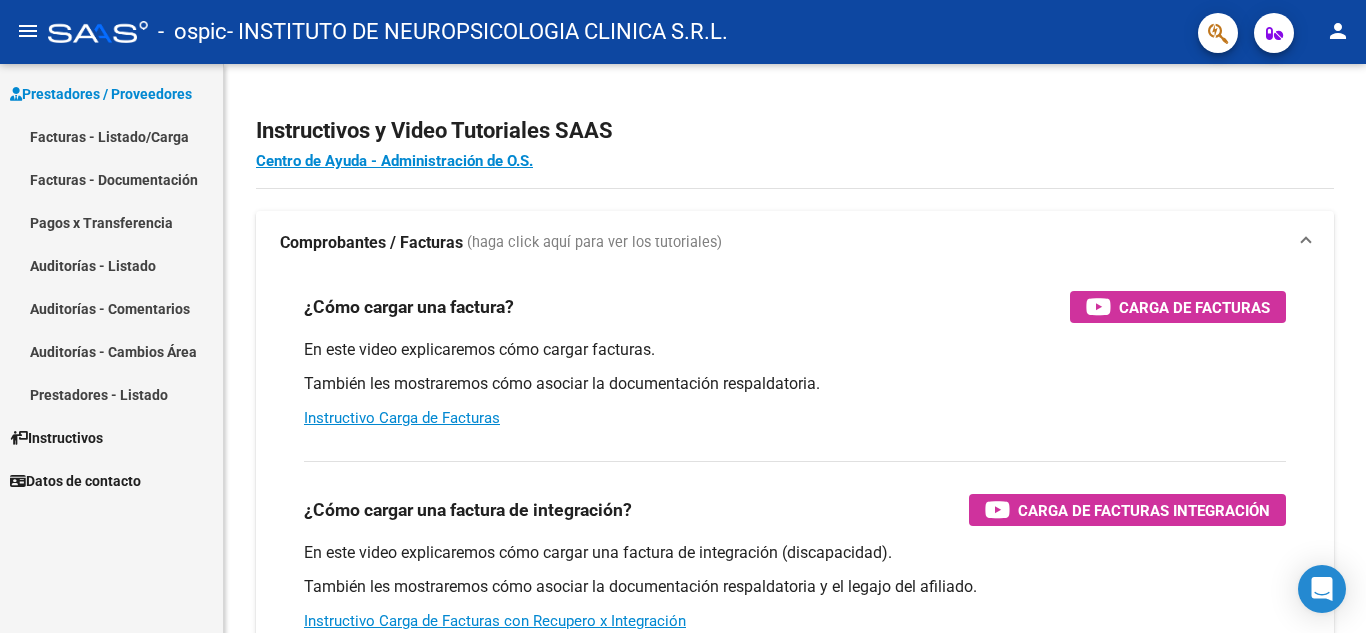 click on "Facturas - Listado/Carga" at bounding box center [111, 136] 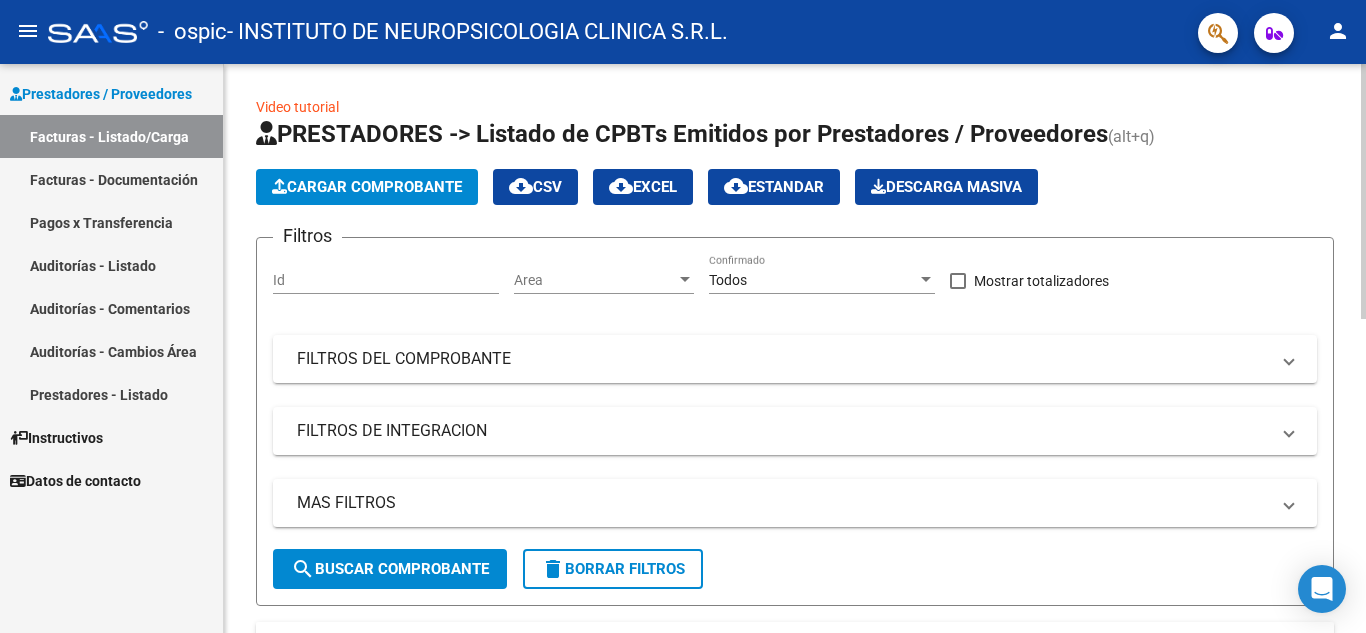 click on "Cargar Comprobante" 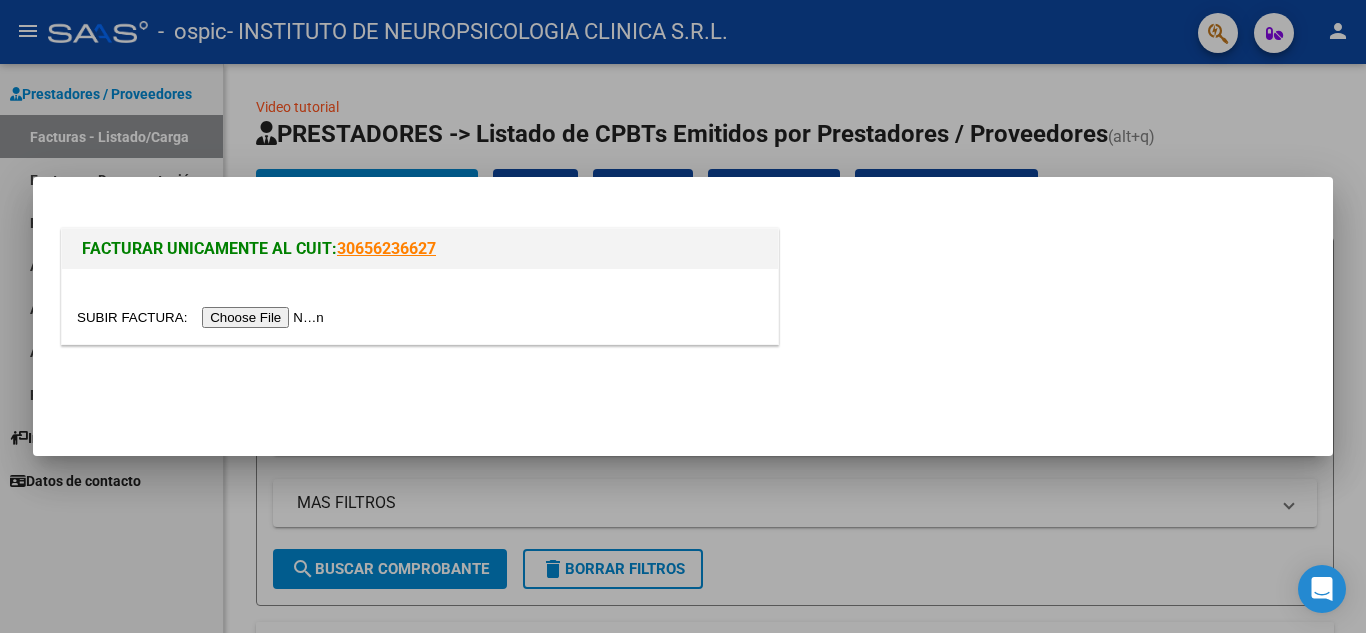 click at bounding box center (203, 317) 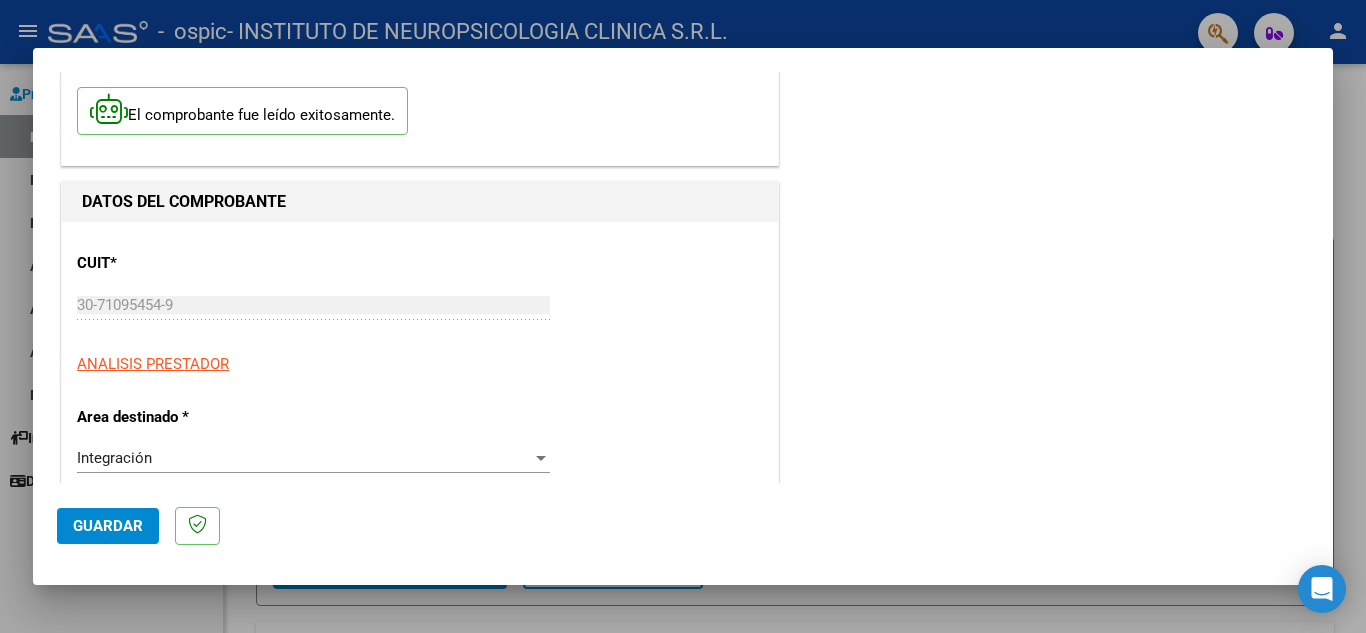 scroll, scrollTop: 200, scrollLeft: 0, axis: vertical 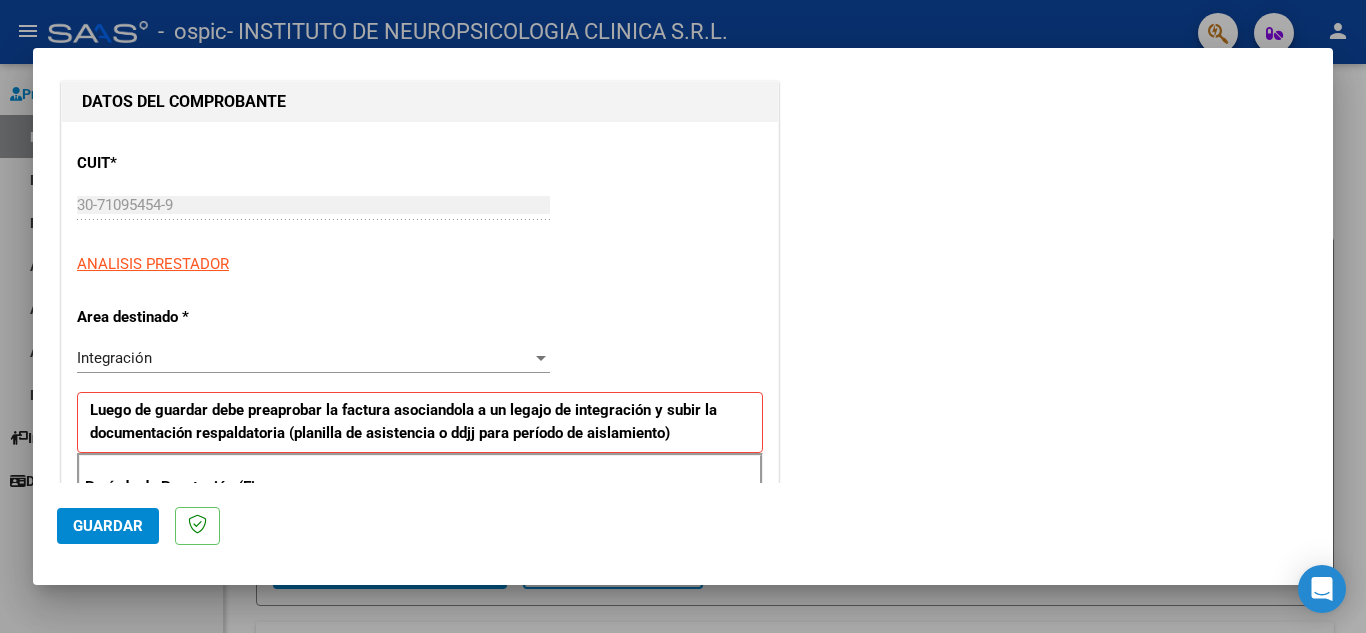 click on "Integración" at bounding box center [304, 358] 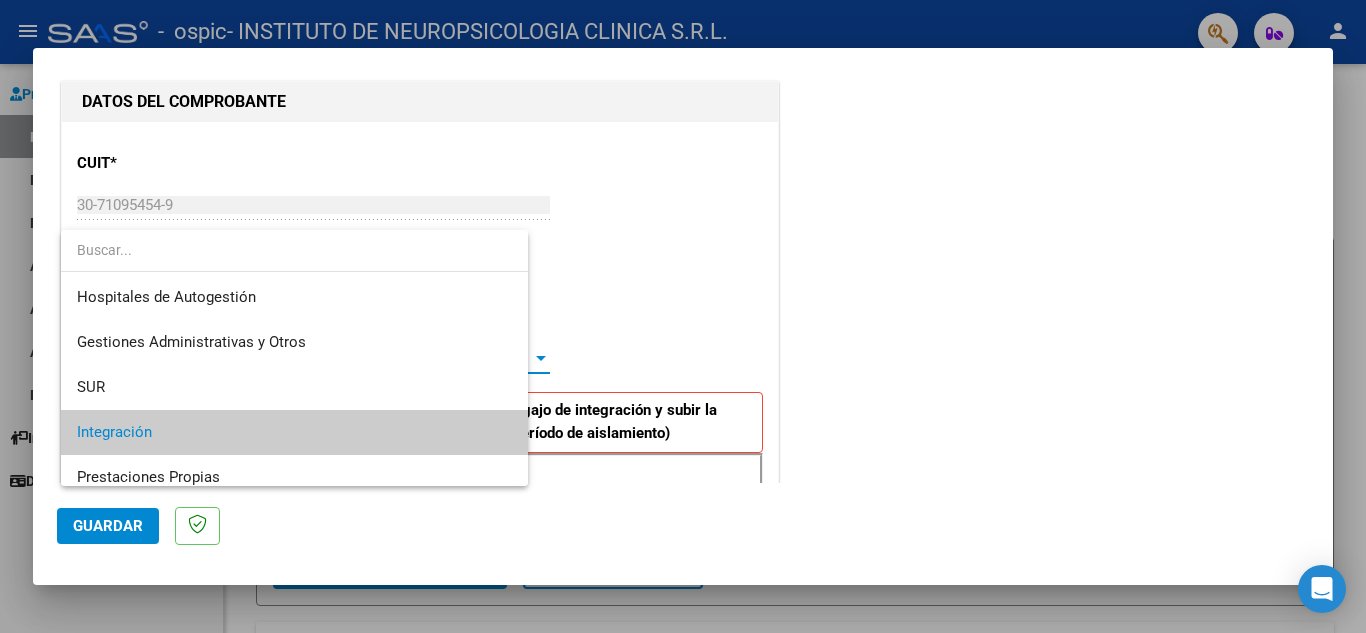 scroll, scrollTop: 75, scrollLeft: 0, axis: vertical 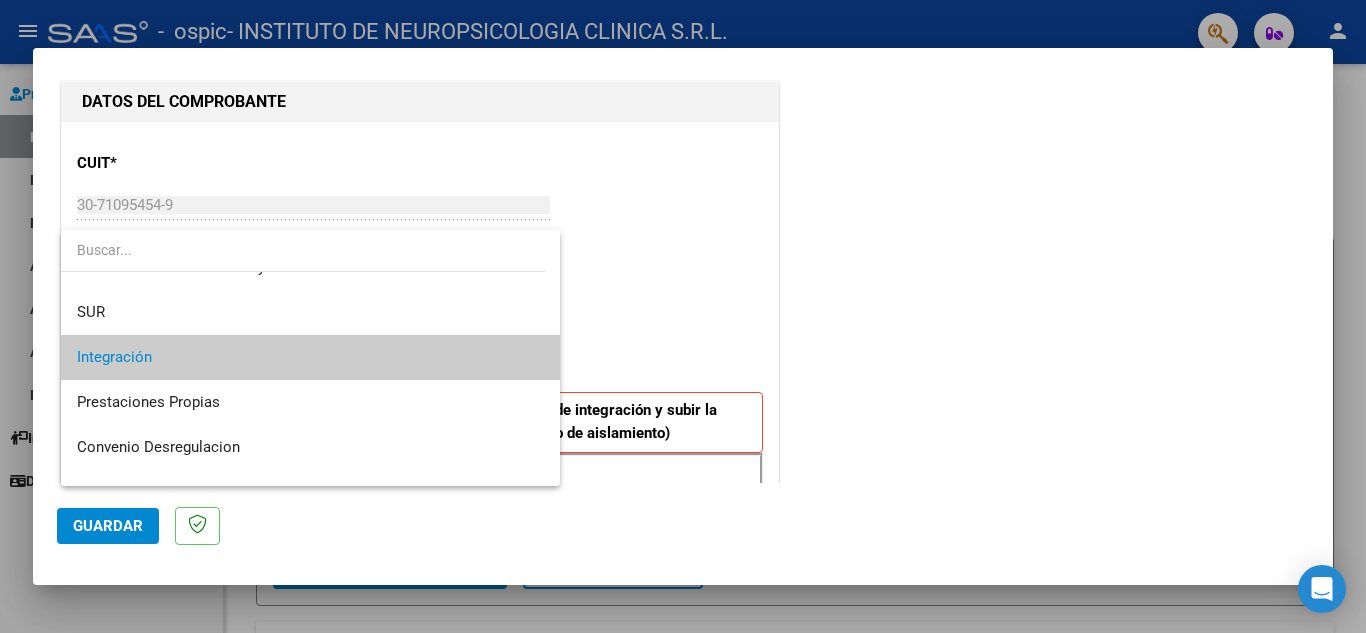 click on "Integración" at bounding box center [310, 357] 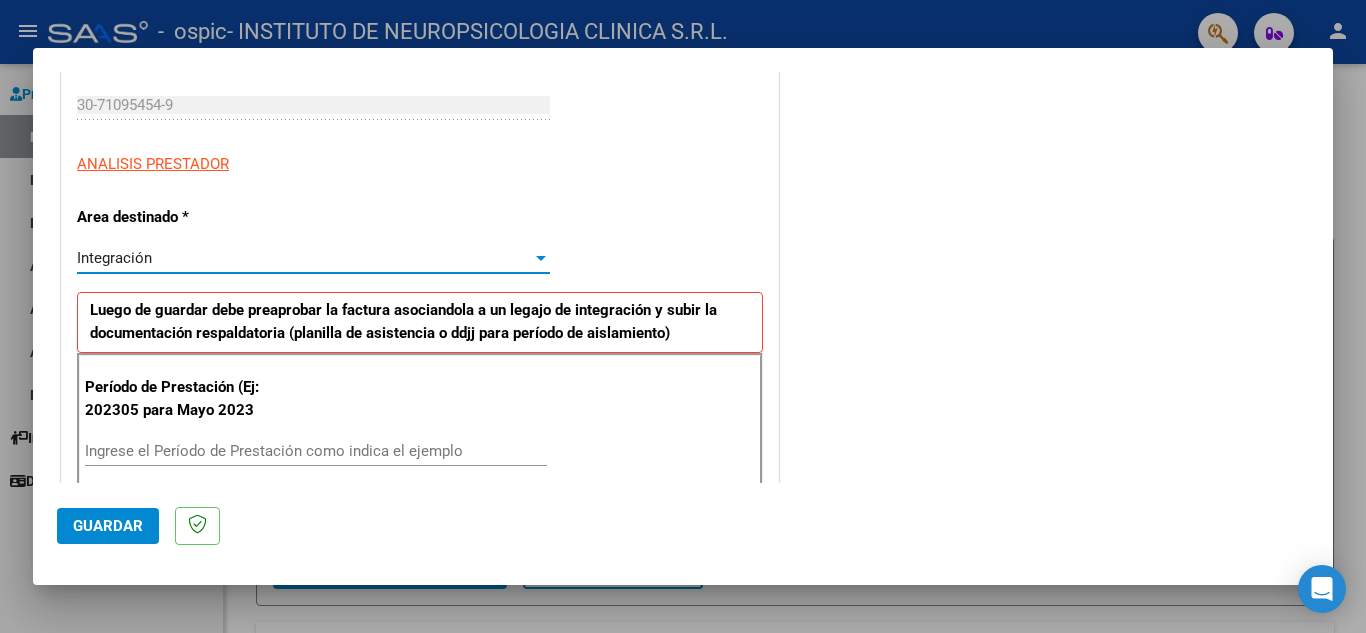 scroll, scrollTop: 400, scrollLeft: 0, axis: vertical 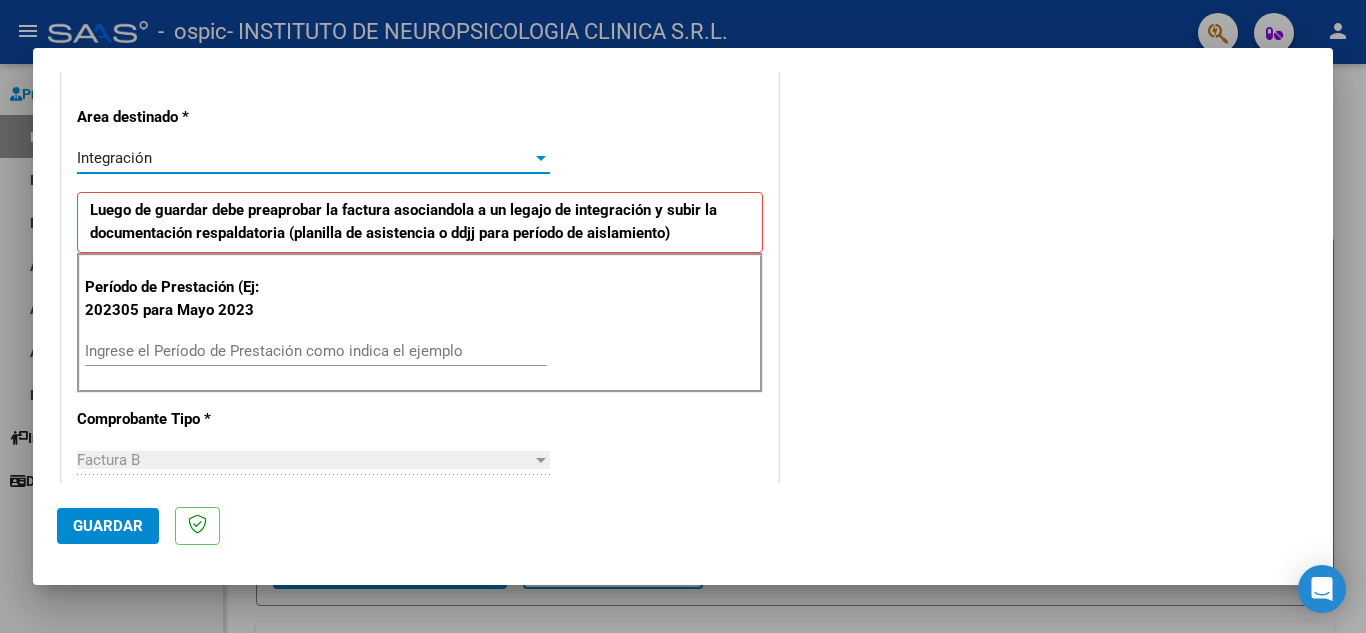 click on "Ingrese el Período de Prestación como indica el ejemplo" at bounding box center (316, 351) 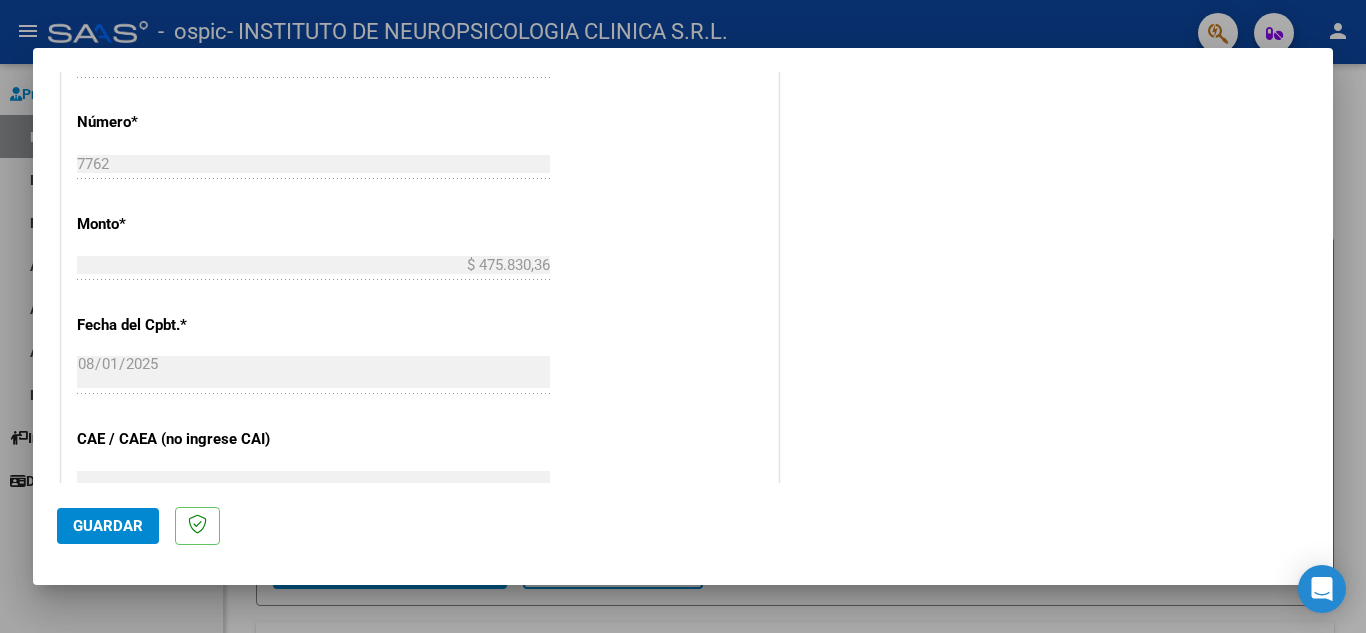 scroll, scrollTop: 900, scrollLeft: 0, axis: vertical 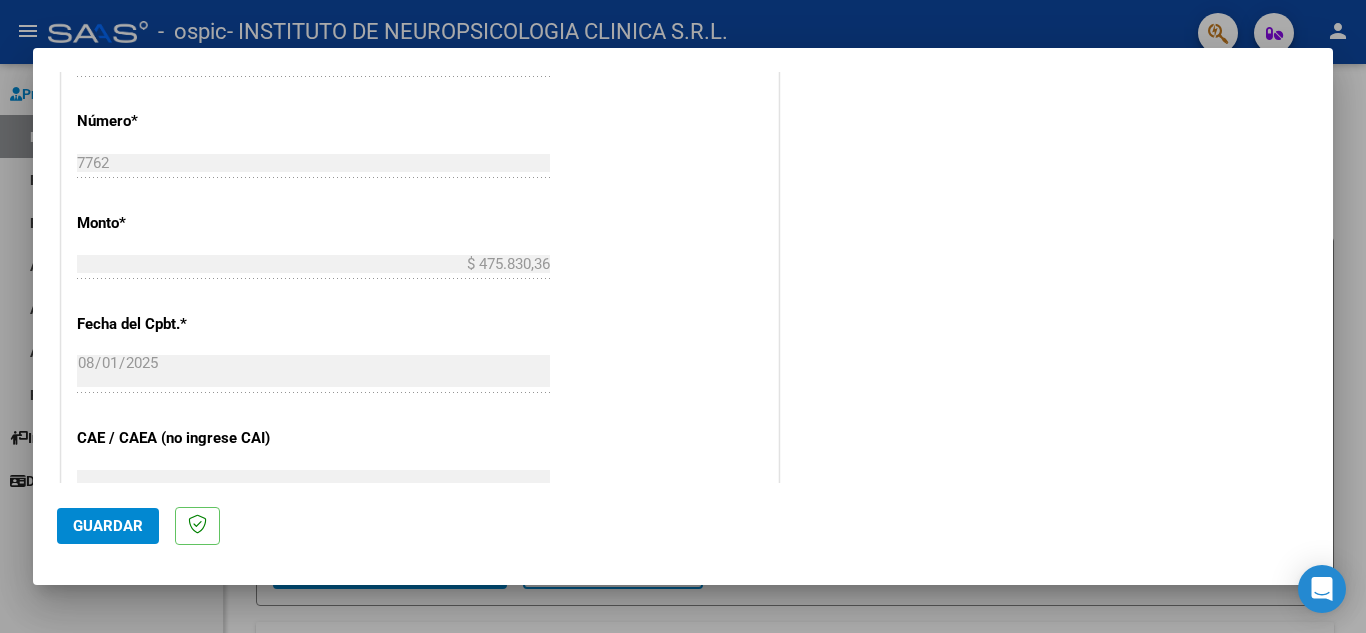 type on "202507" 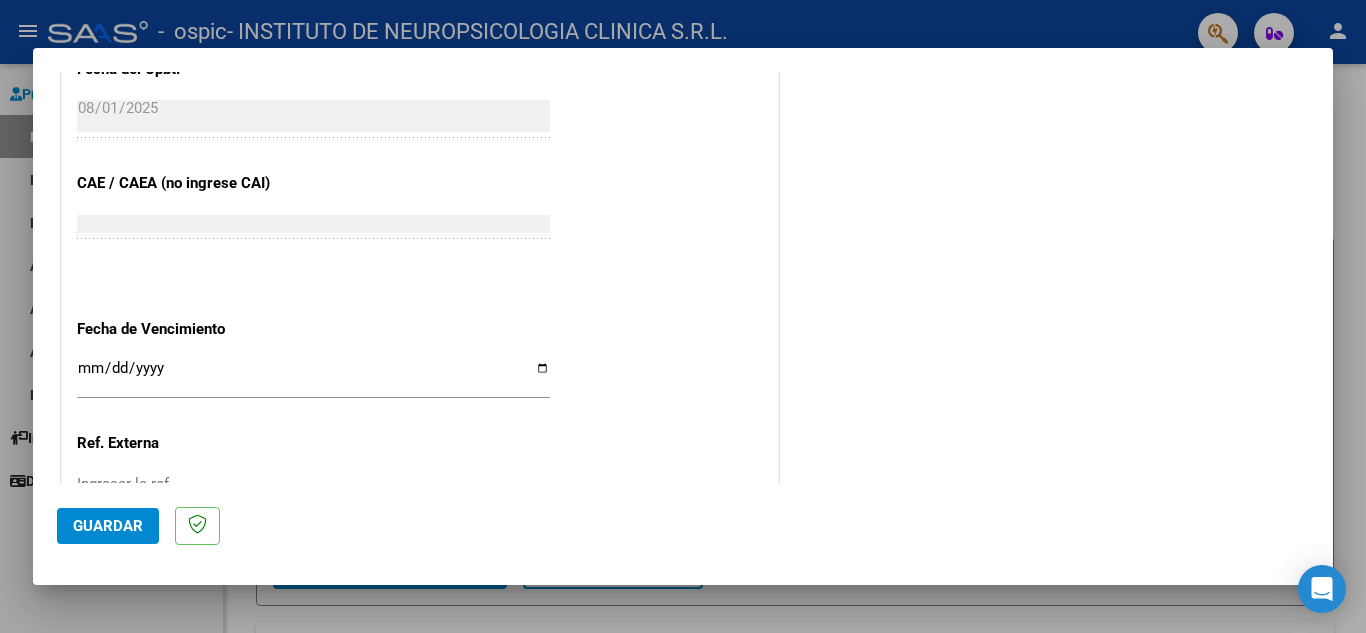scroll, scrollTop: 1300, scrollLeft: 0, axis: vertical 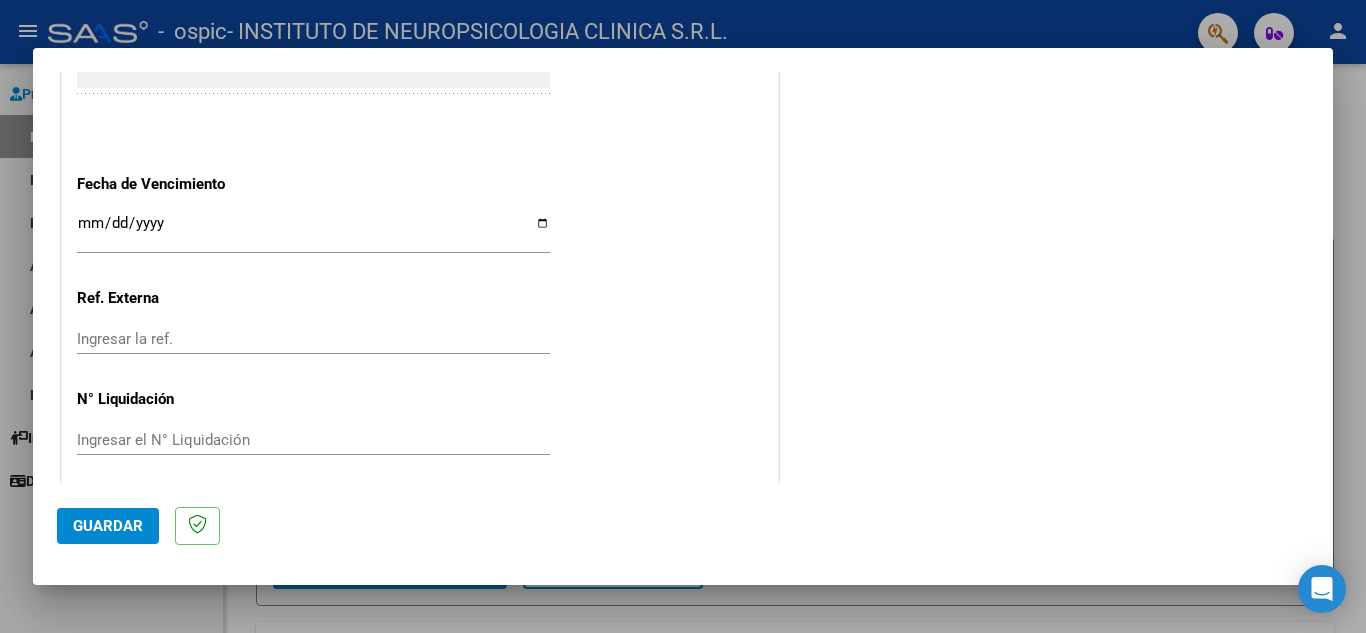 click on "Ingresar la fecha" at bounding box center (313, 231) 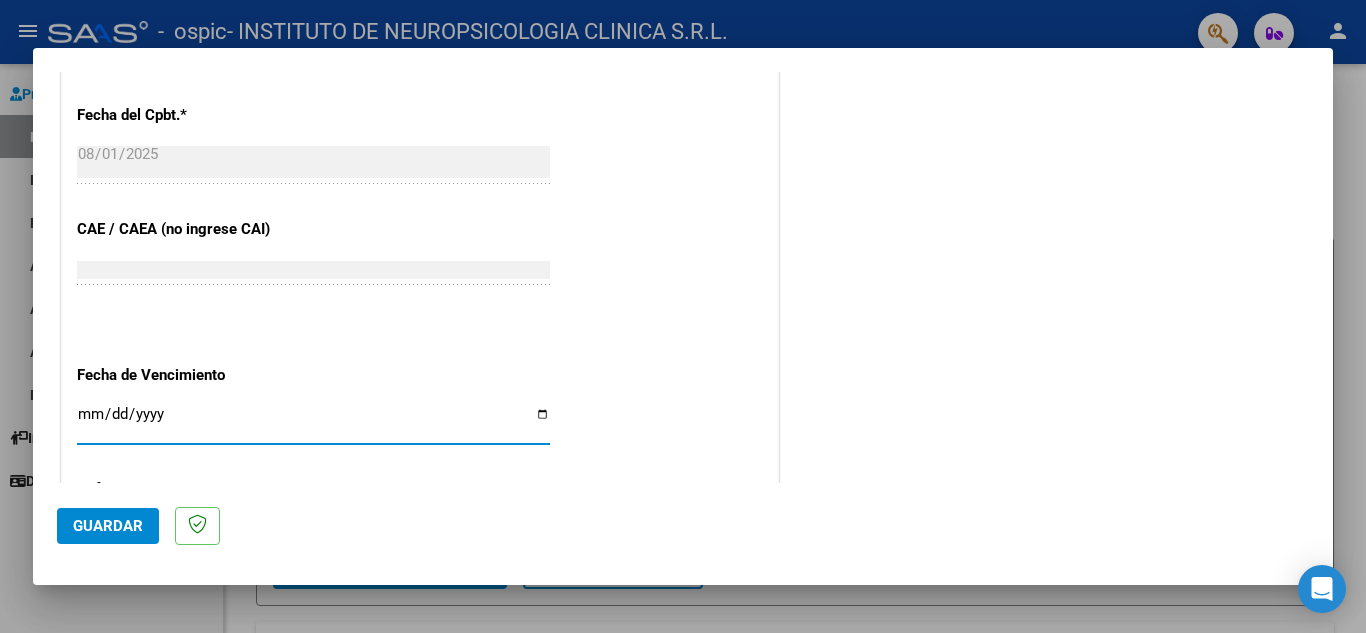 scroll, scrollTop: 1100, scrollLeft: 0, axis: vertical 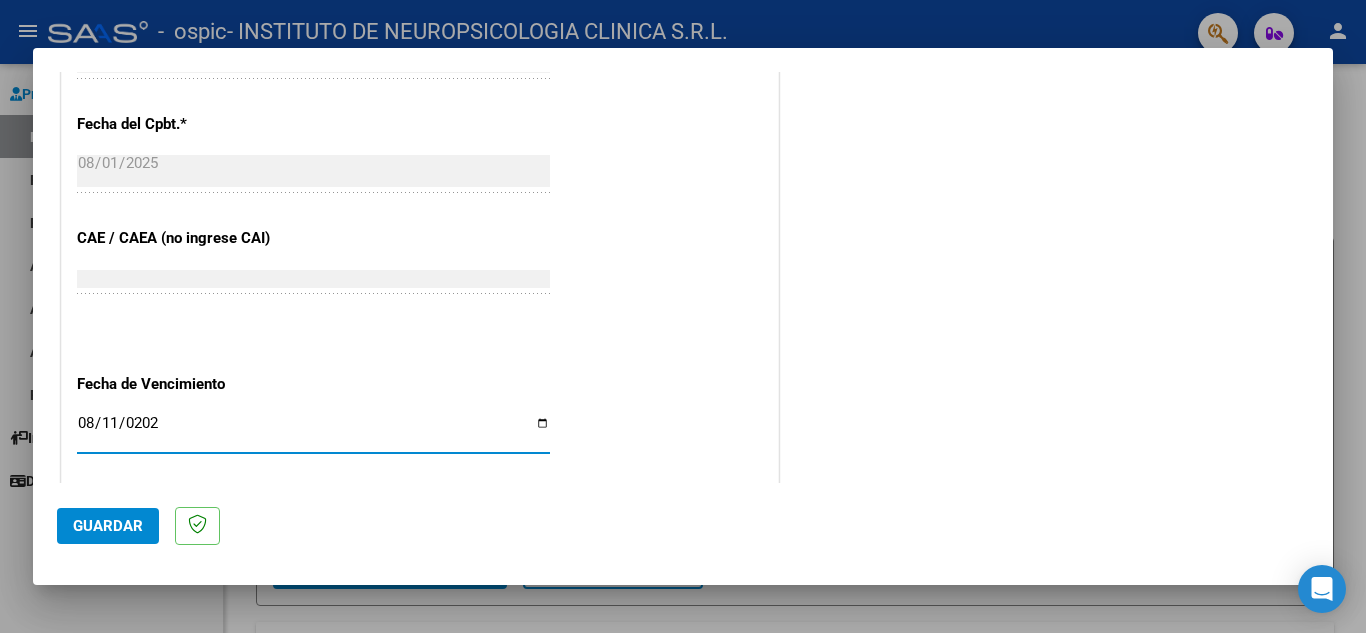 type on "2025-08-11" 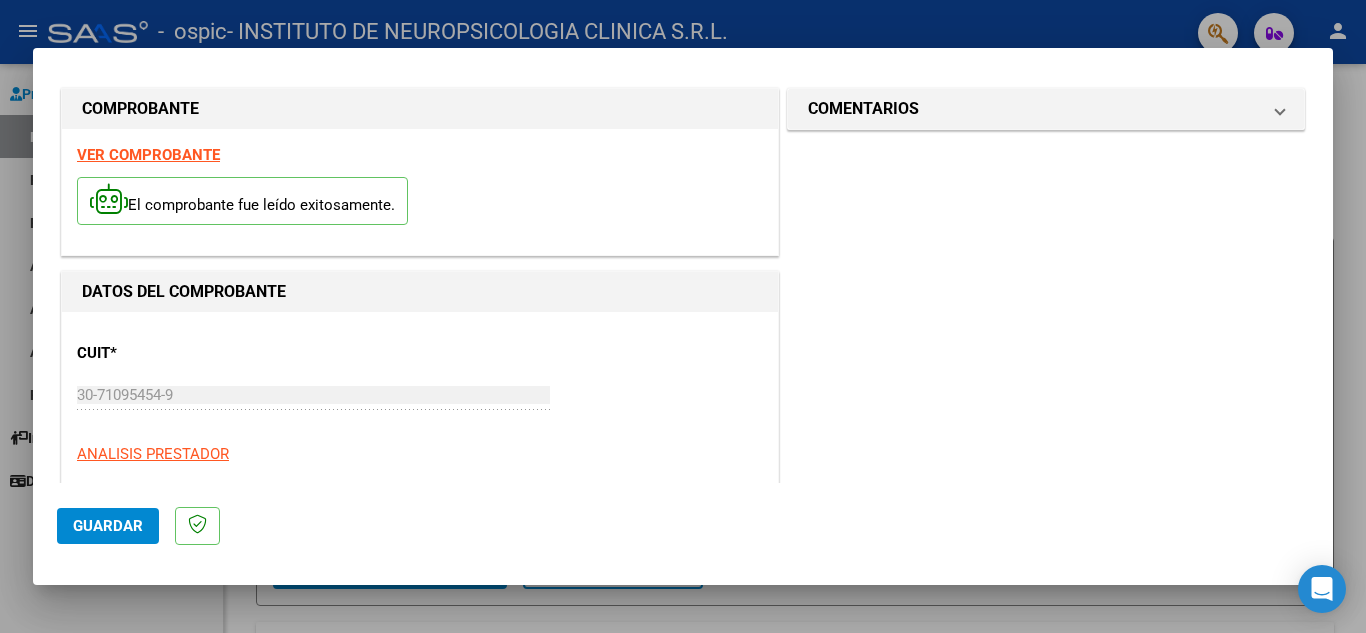 scroll, scrollTop: 0, scrollLeft: 0, axis: both 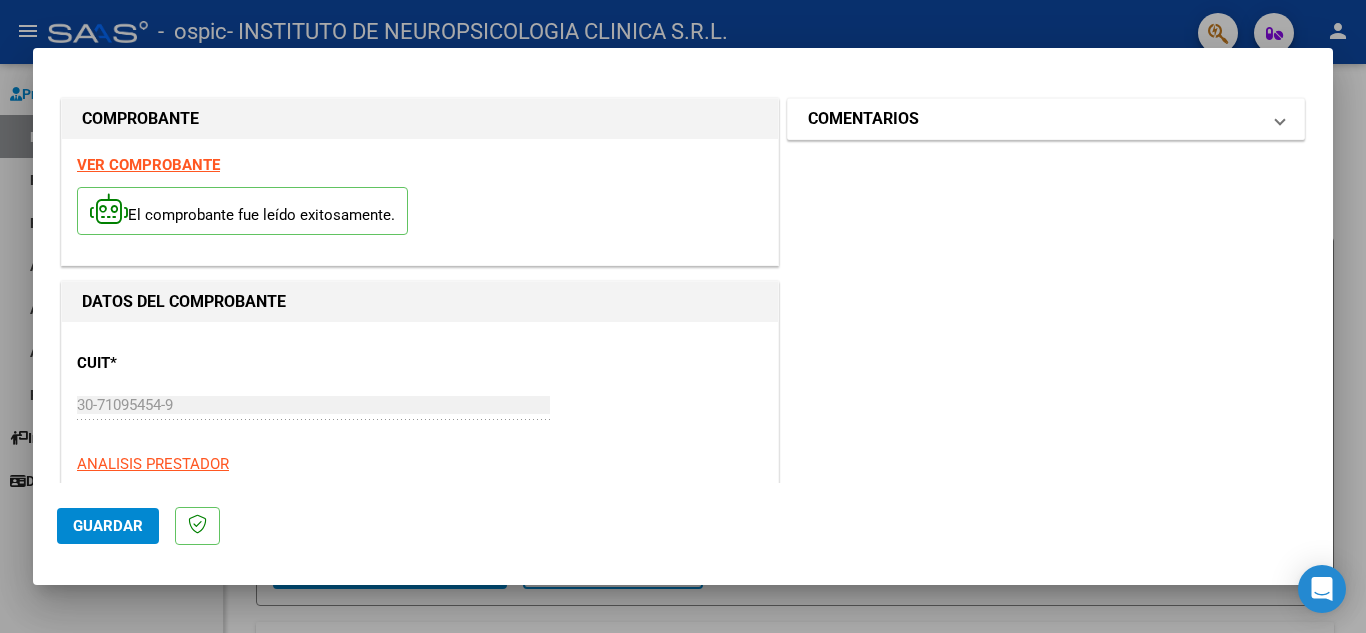 click on "COMENTARIOS" at bounding box center [1034, 119] 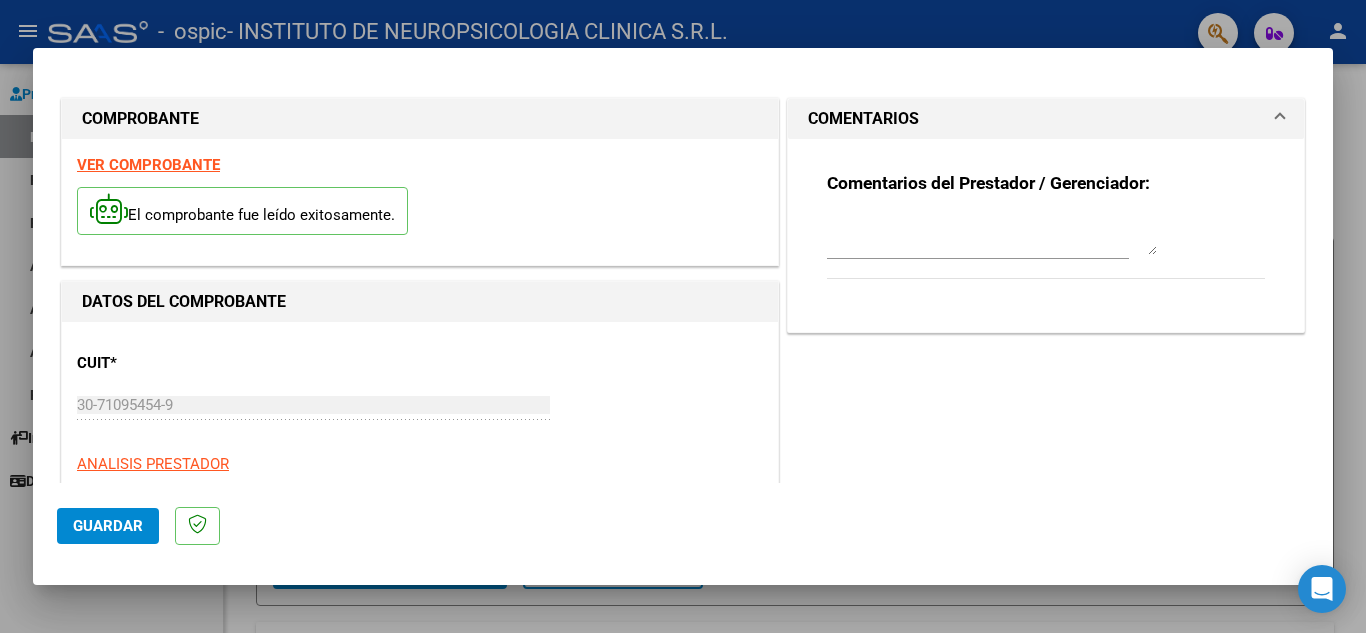 click on "COMENTARIOS Comentarios del Prestador / Gerenciador:" at bounding box center [1046, 944] 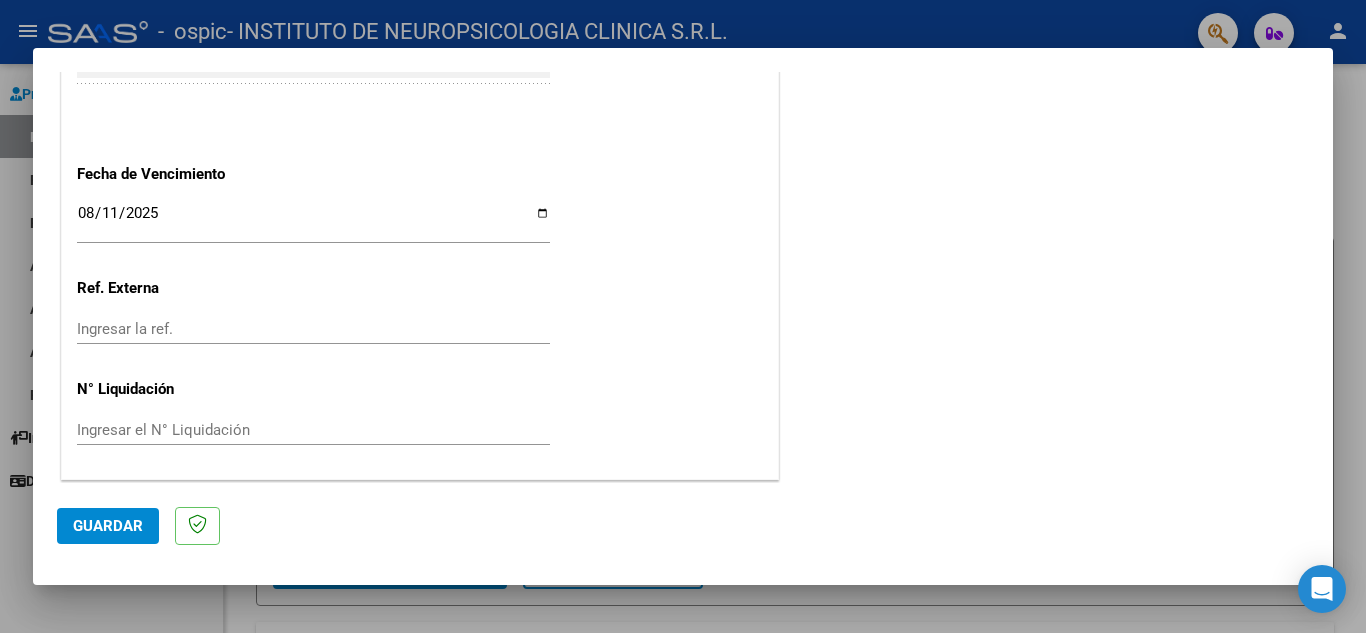 scroll, scrollTop: 1311, scrollLeft: 0, axis: vertical 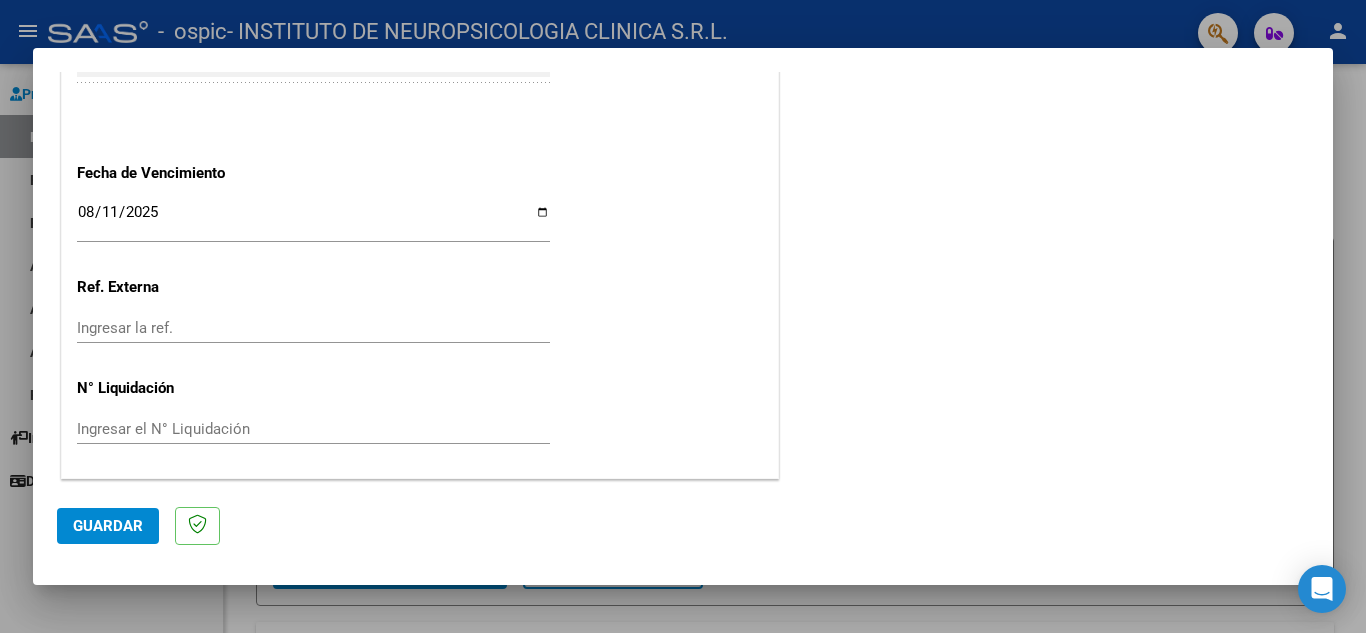 click on "Guardar" 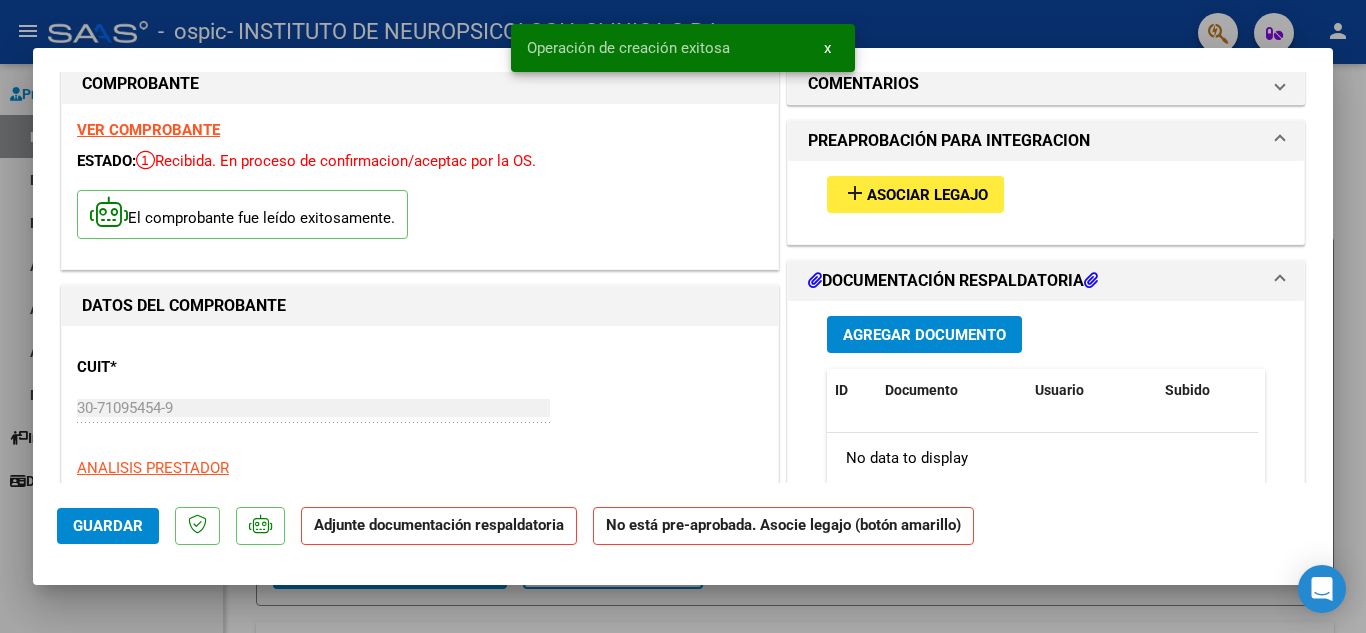 scroll, scrollTop: 0, scrollLeft: 0, axis: both 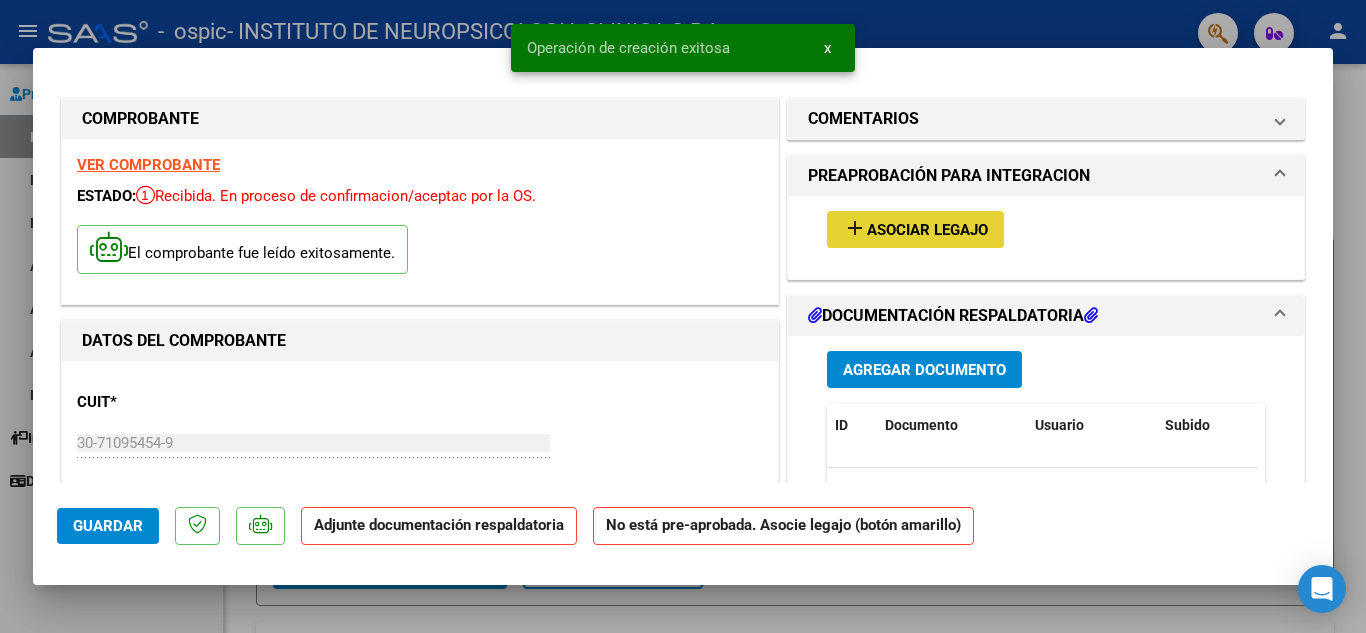 click on "Asociar Legajo" at bounding box center (927, 230) 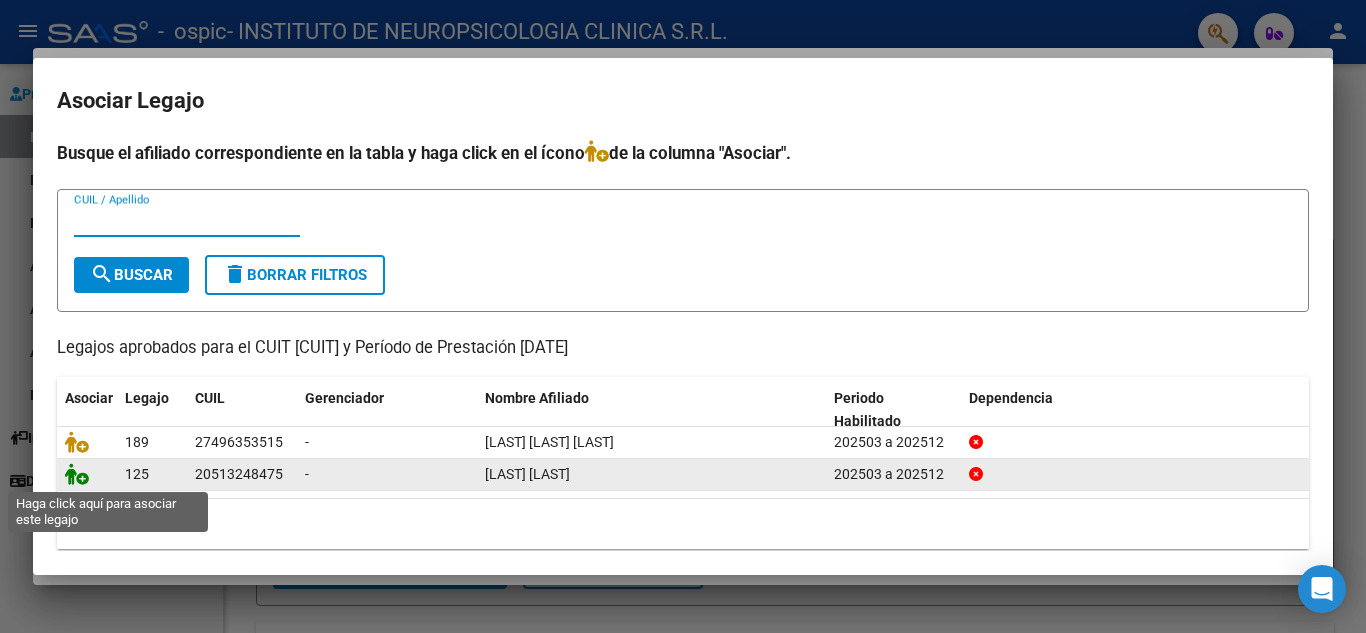 click 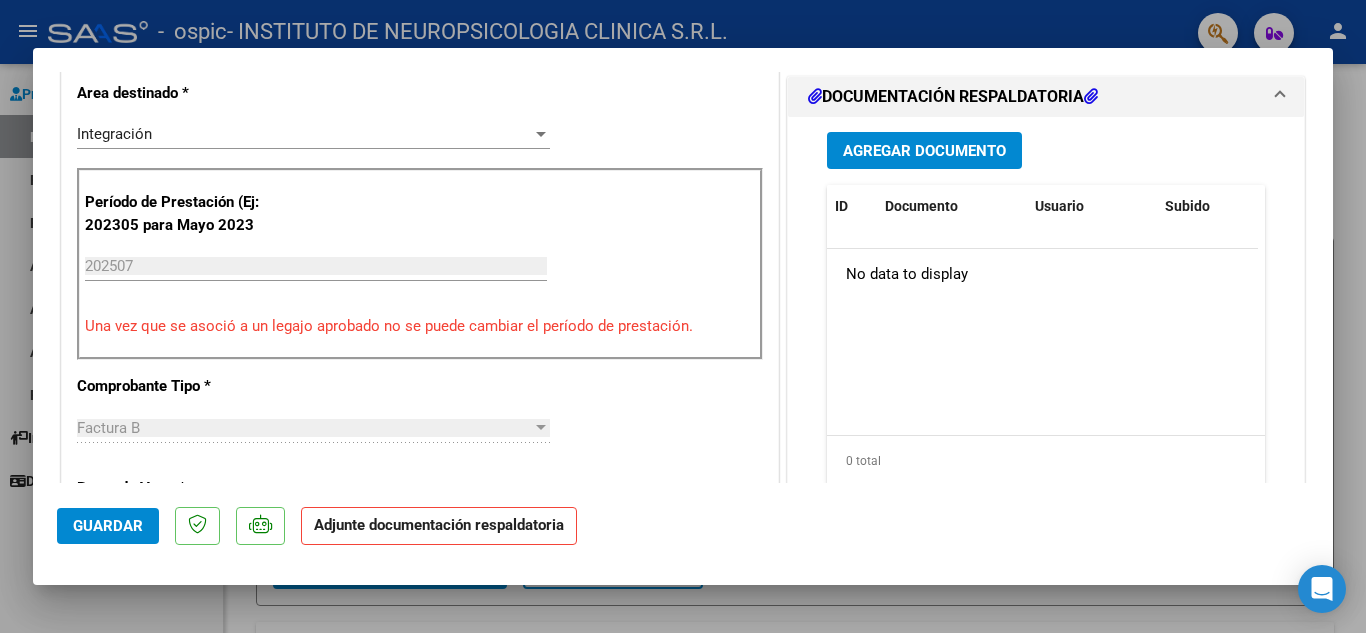 scroll, scrollTop: 300, scrollLeft: 0, axis: vertical 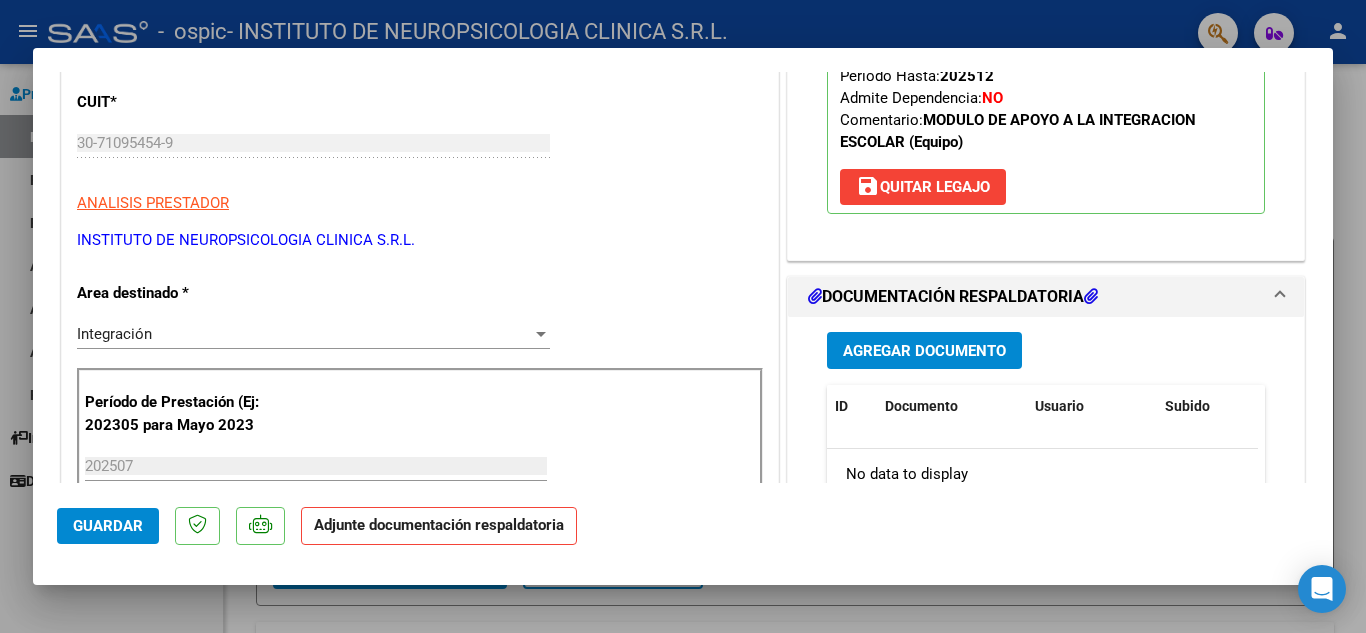 click on "Agregar Documento" at bounding box center [924, 350] 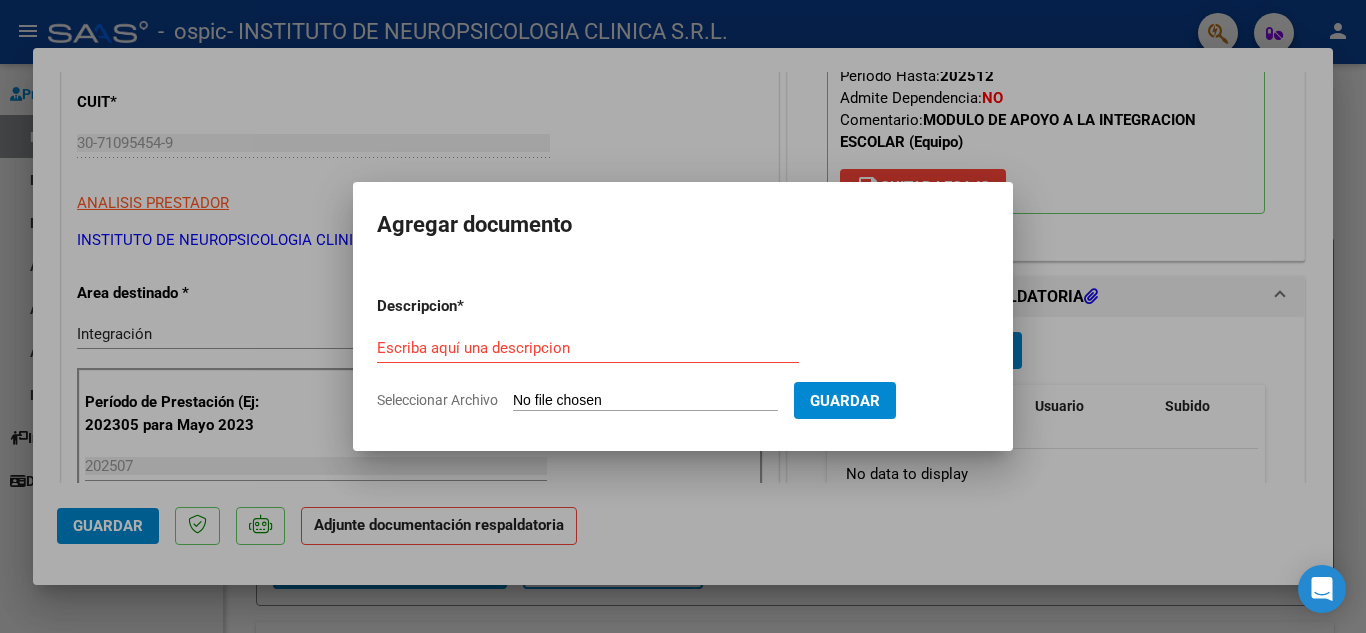 click on "Escriba aquí una descripcion" at bounding box center [588, 348] 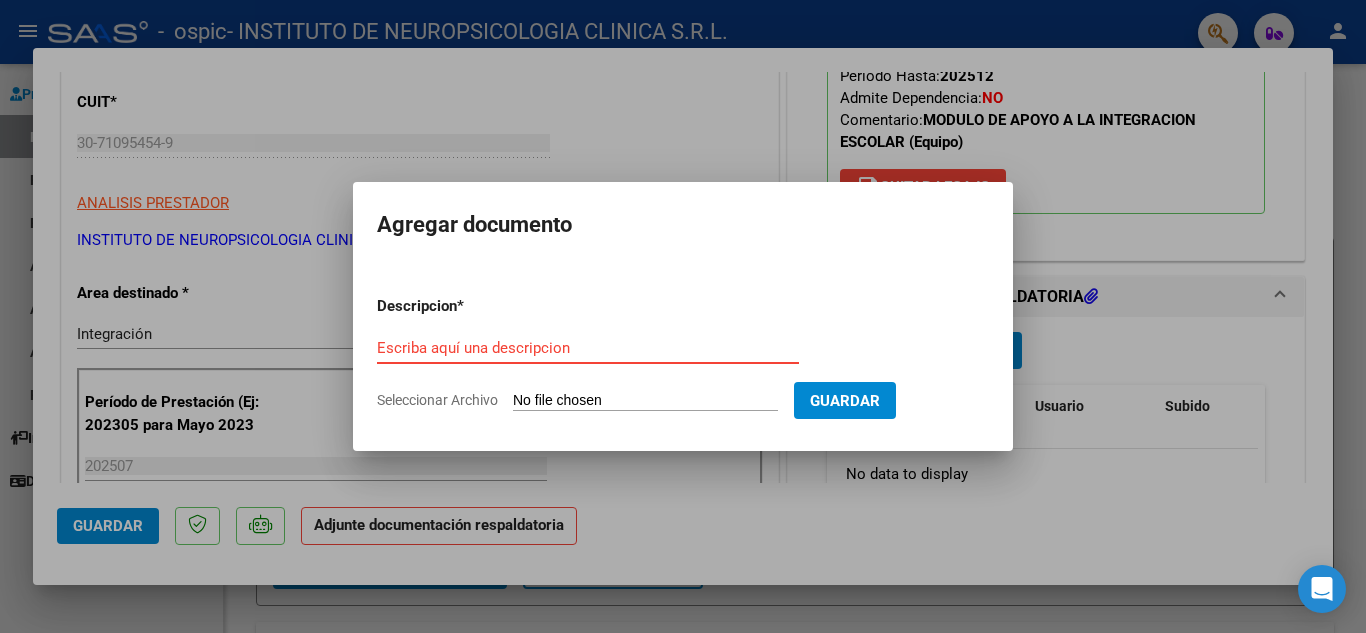 click on "Escriba aquí una descripcion" at bounding box center [588, 348] 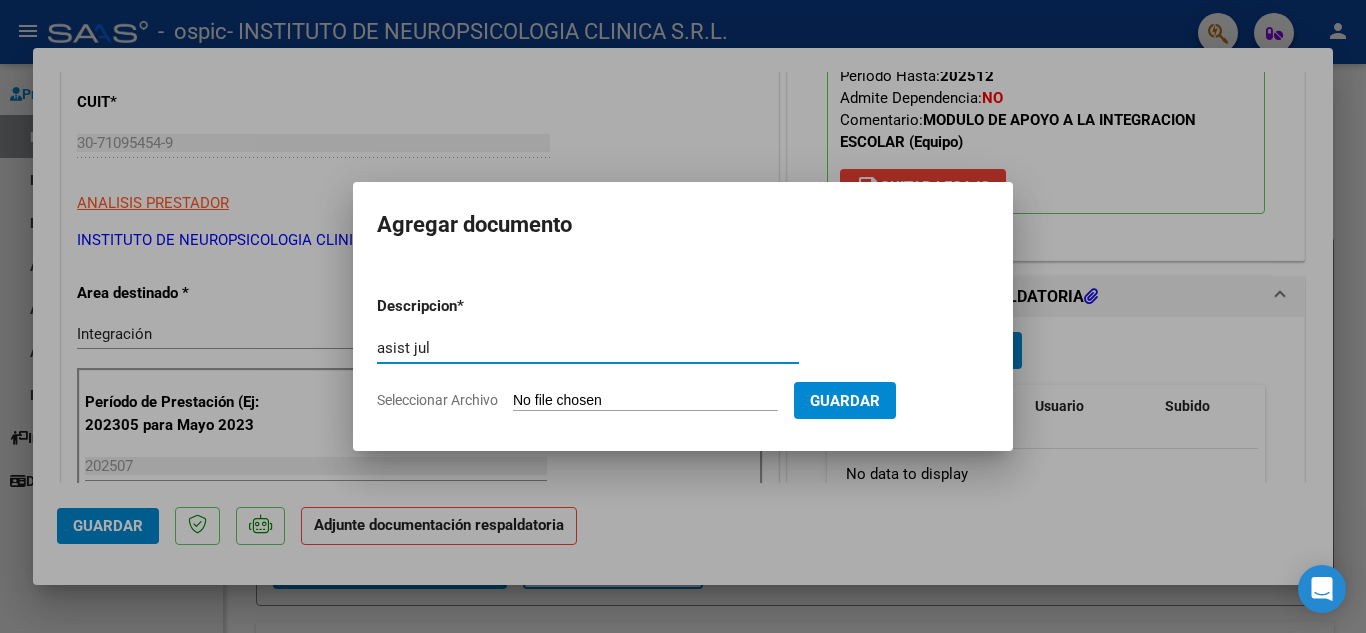 type on "asist jul" 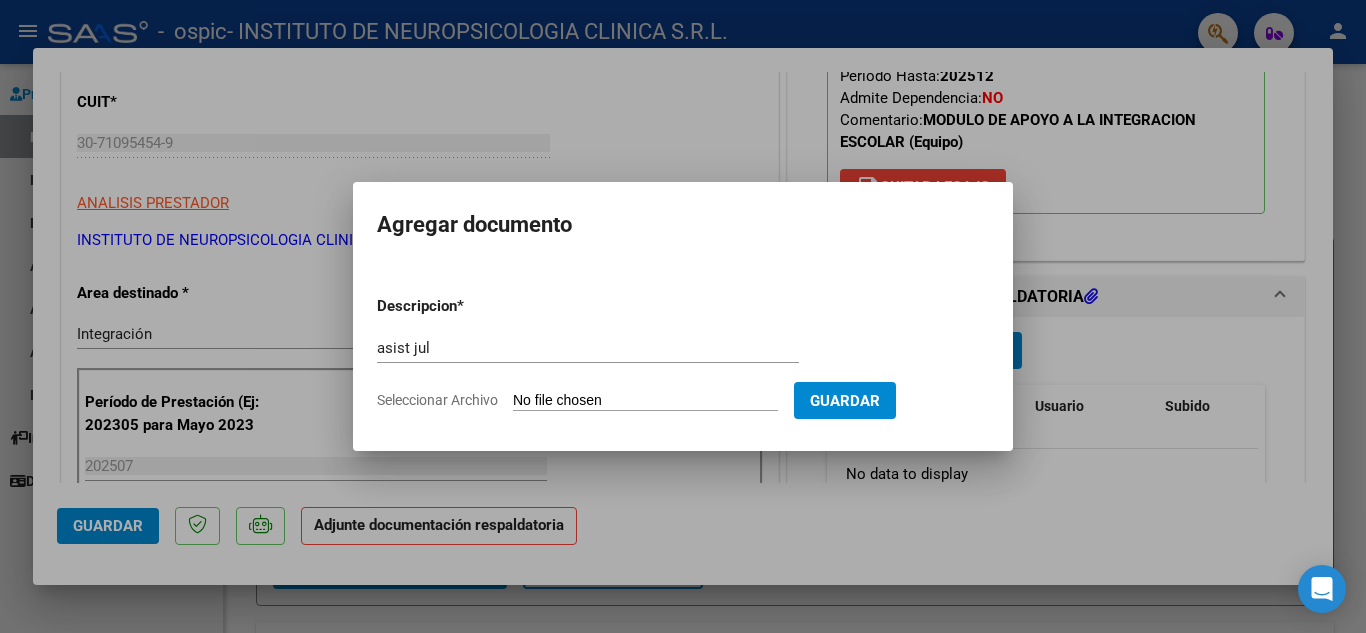 click on "Seleccionar Archivo" at bounding box center (645, 401) 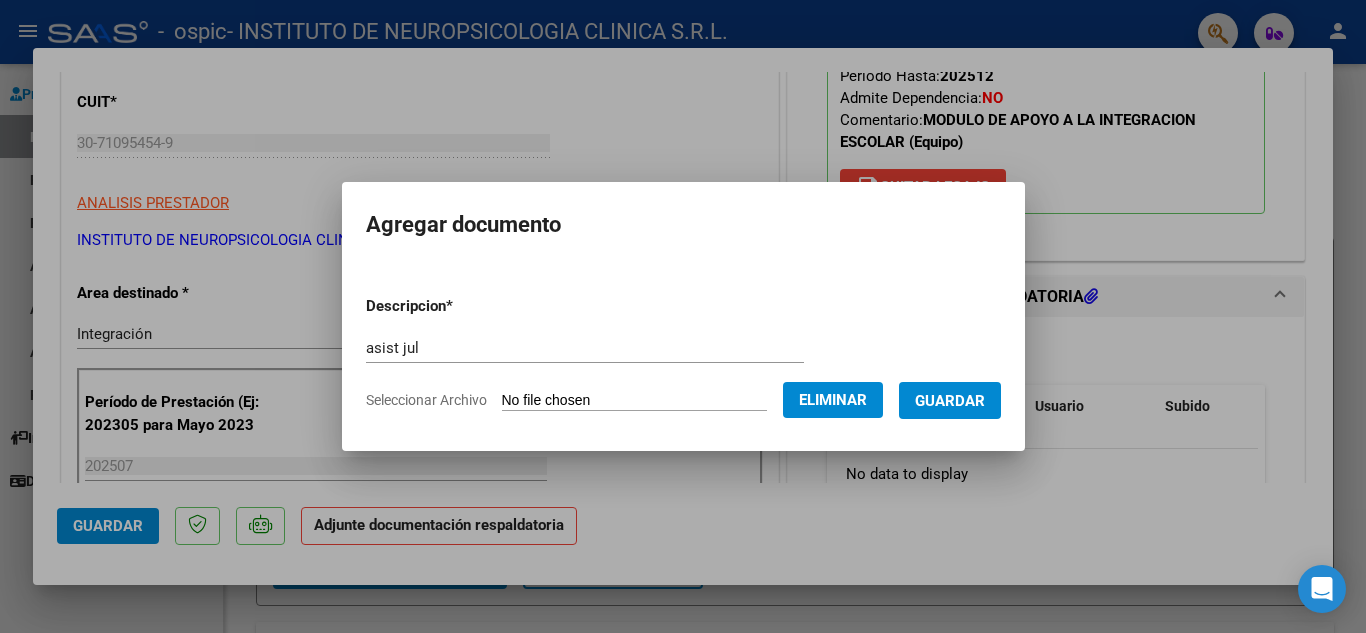 click on "Guardar" at bounding box center (950, 400) 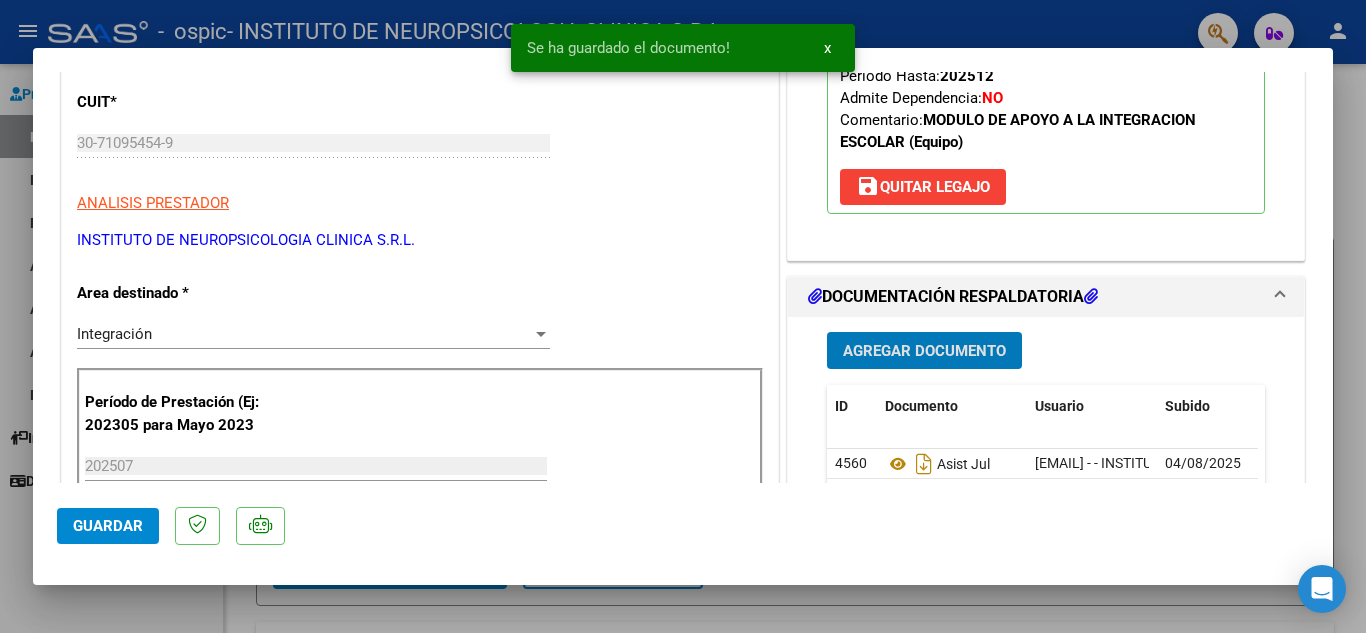 click on "Agregar Documento" at bounding box center (924, 350) 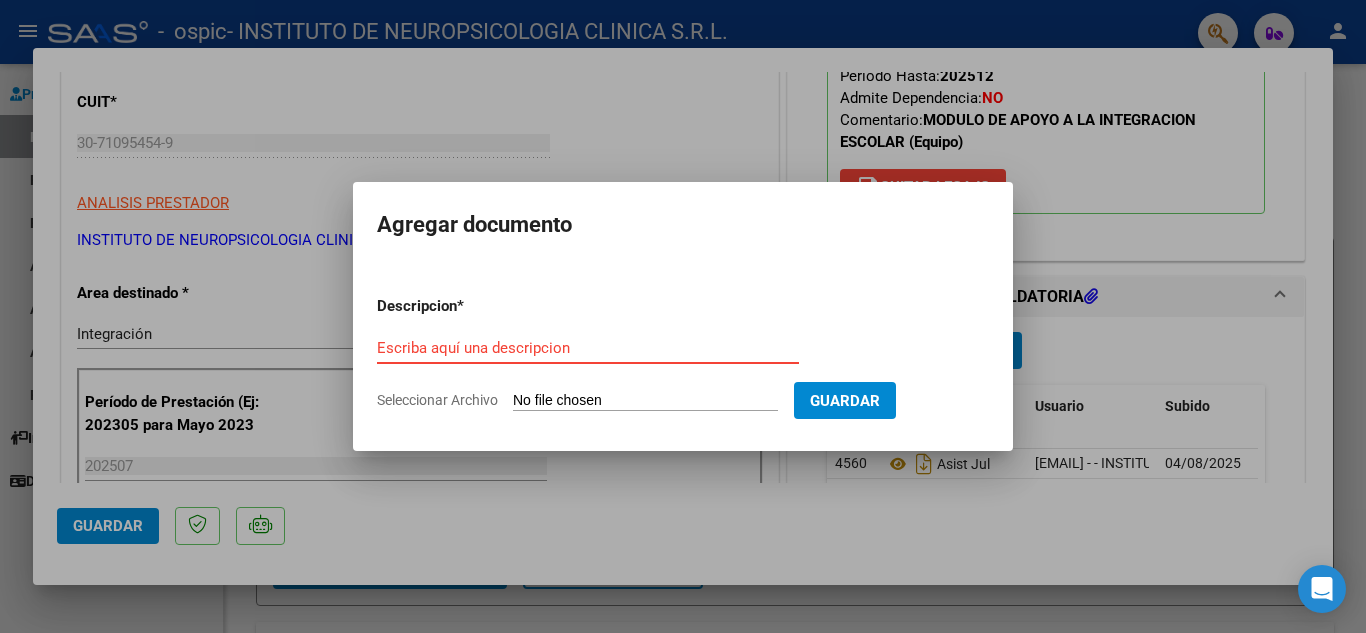 click on "Escriba aquí una descripcion" at bounding box center (588, 348) 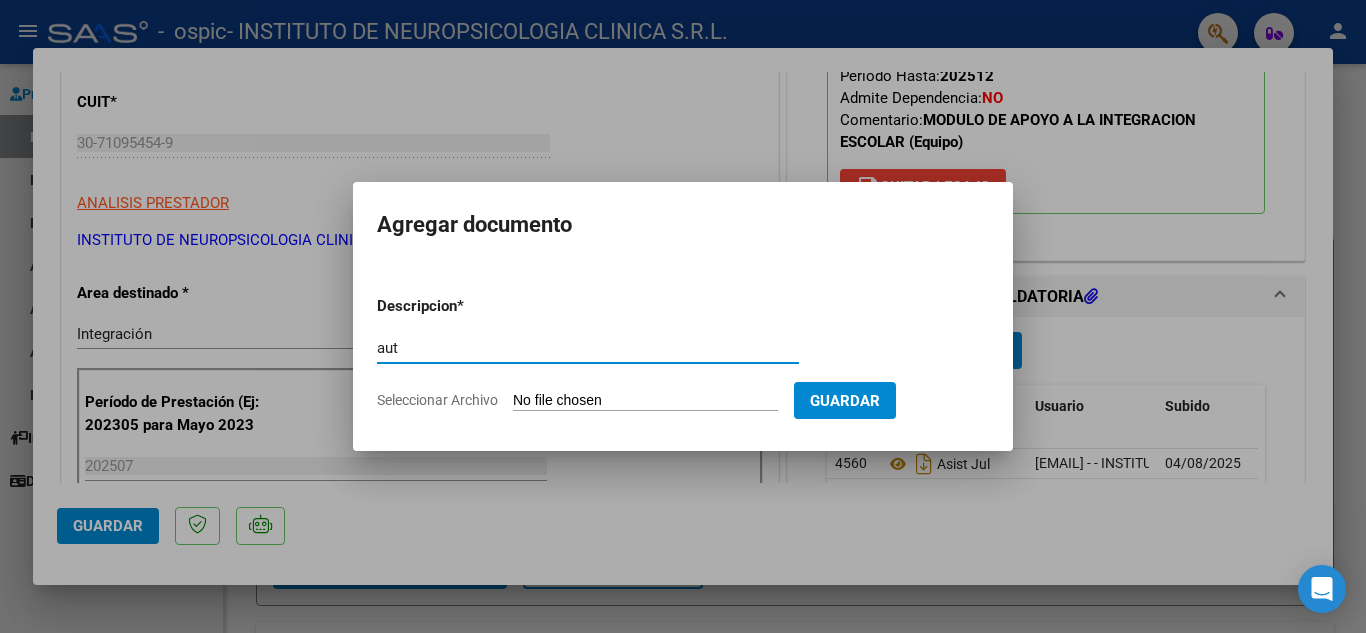 type on "aut" 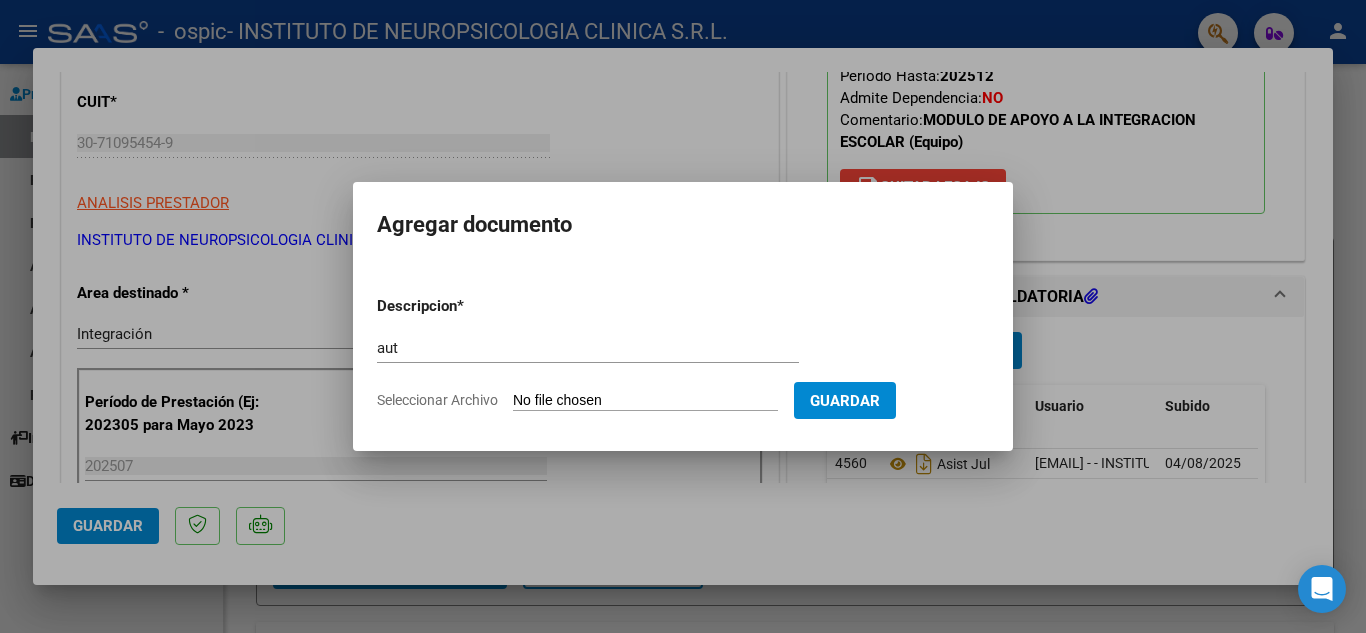 click on "Descripcion  *   aut Escriba aquí una descripcion  Seleccionar Archivo Guardar" at bounding box center (683, 353) 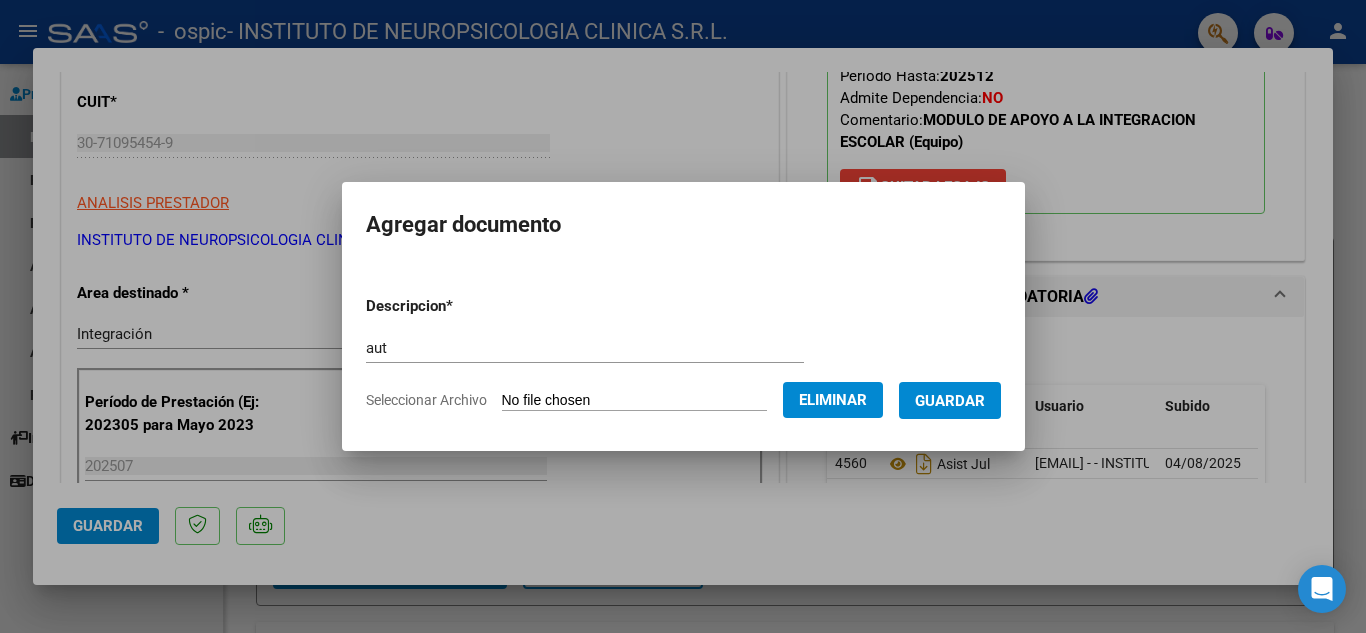 click on "Guardar" at bounding box center [950, 401] 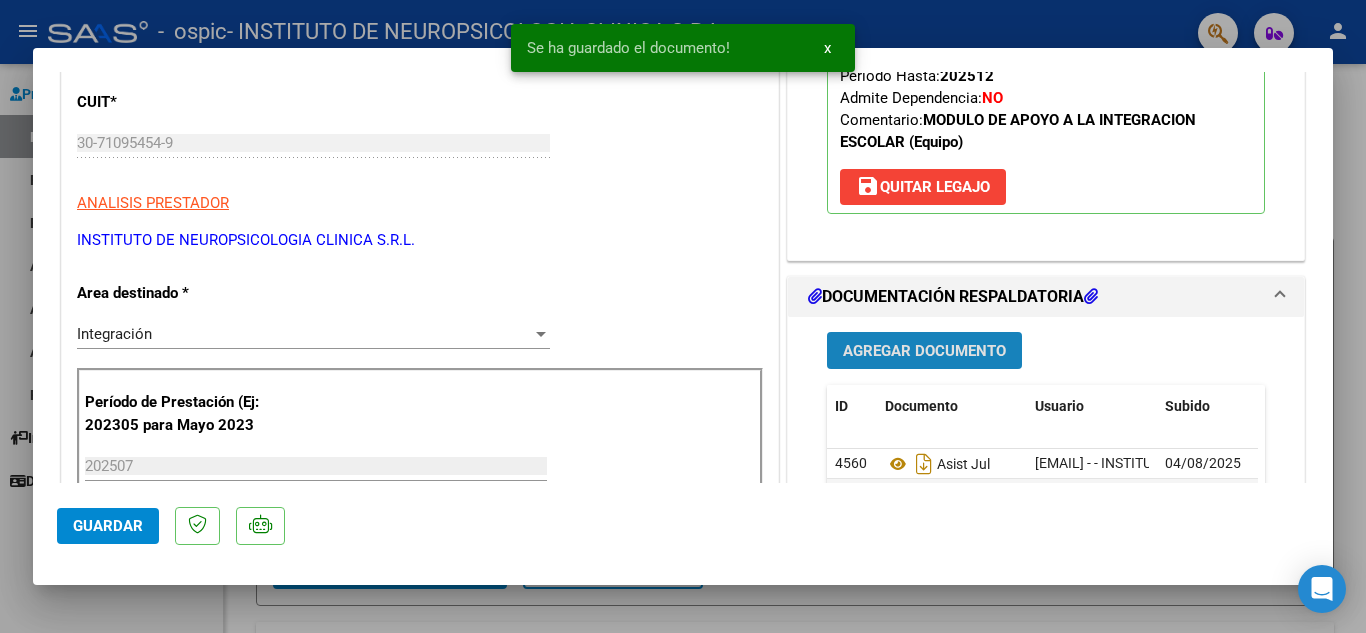 click on "Agregar Documento" at bounding box center (924, 350) 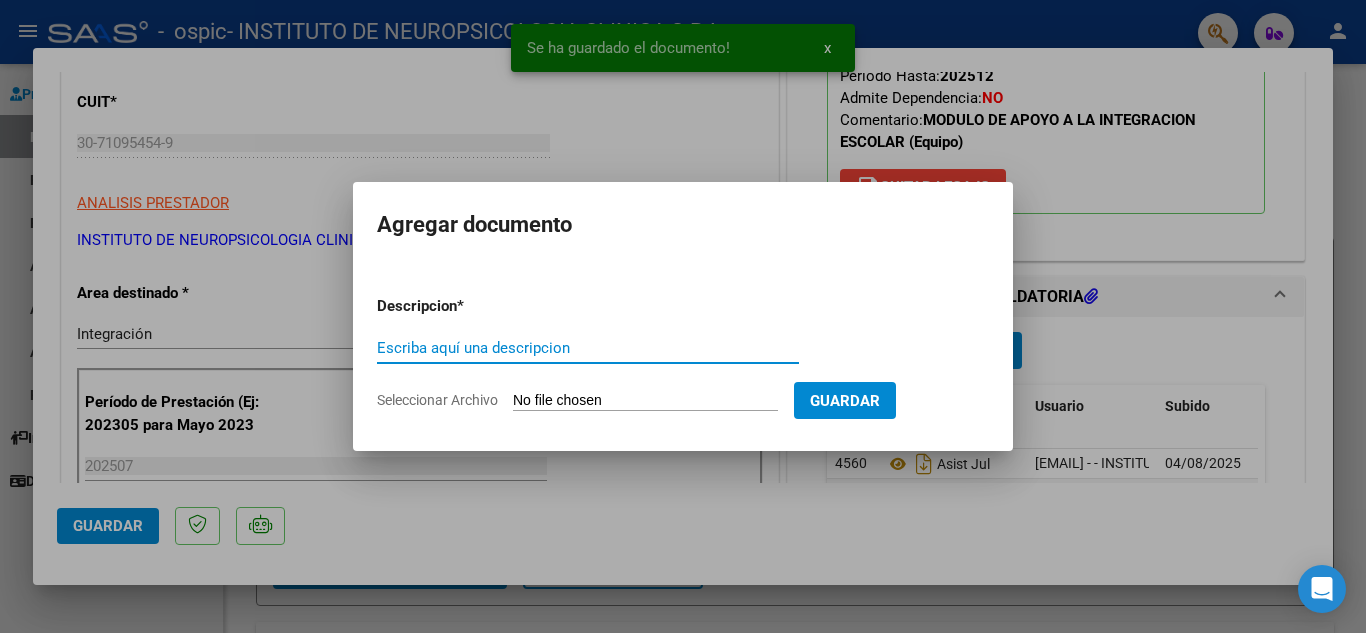 click on "Escriba aquí una descripcion" at bounding box center [588, 348] 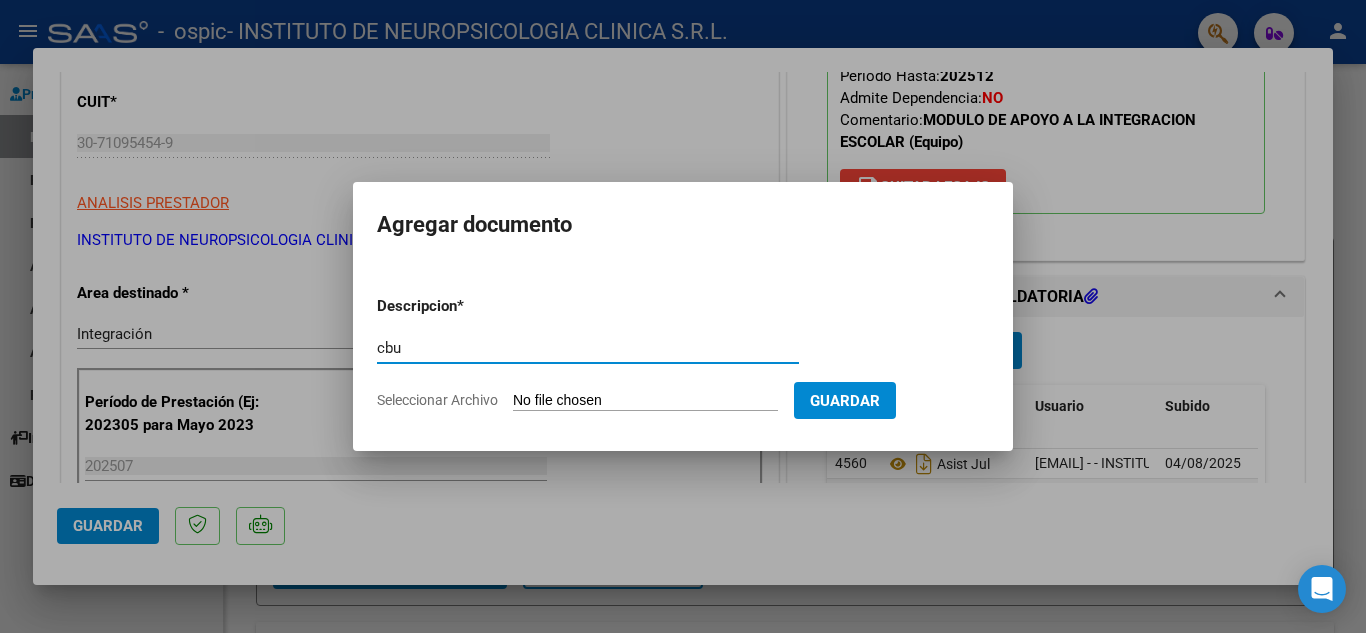 type on "cbu" 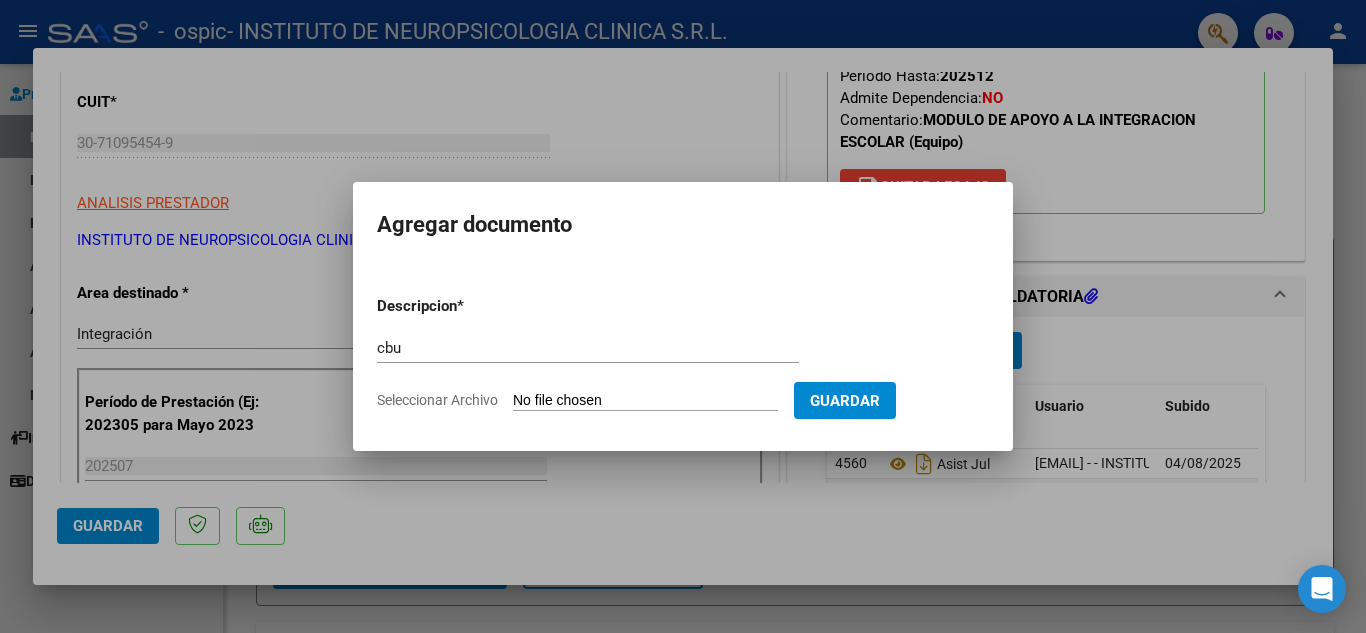 click on "Seleccionar Archivo" at bounding box center (645, 401) 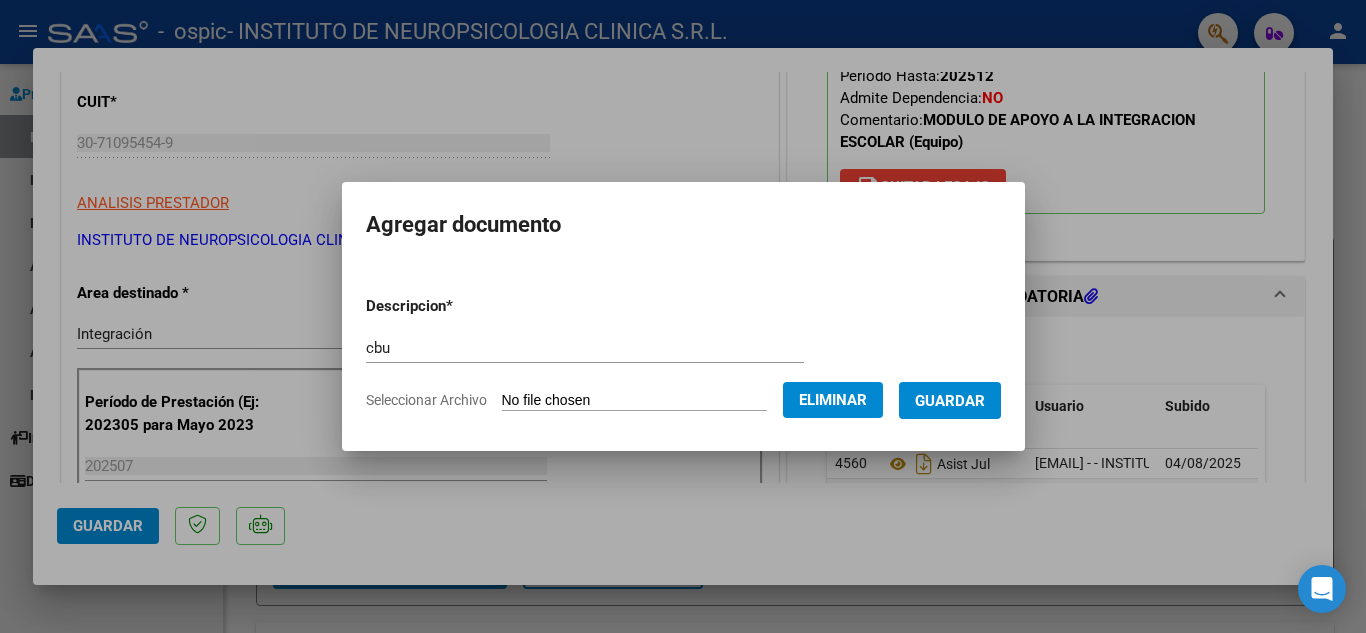 click on "Guardar" at bounding box center (950, 401) 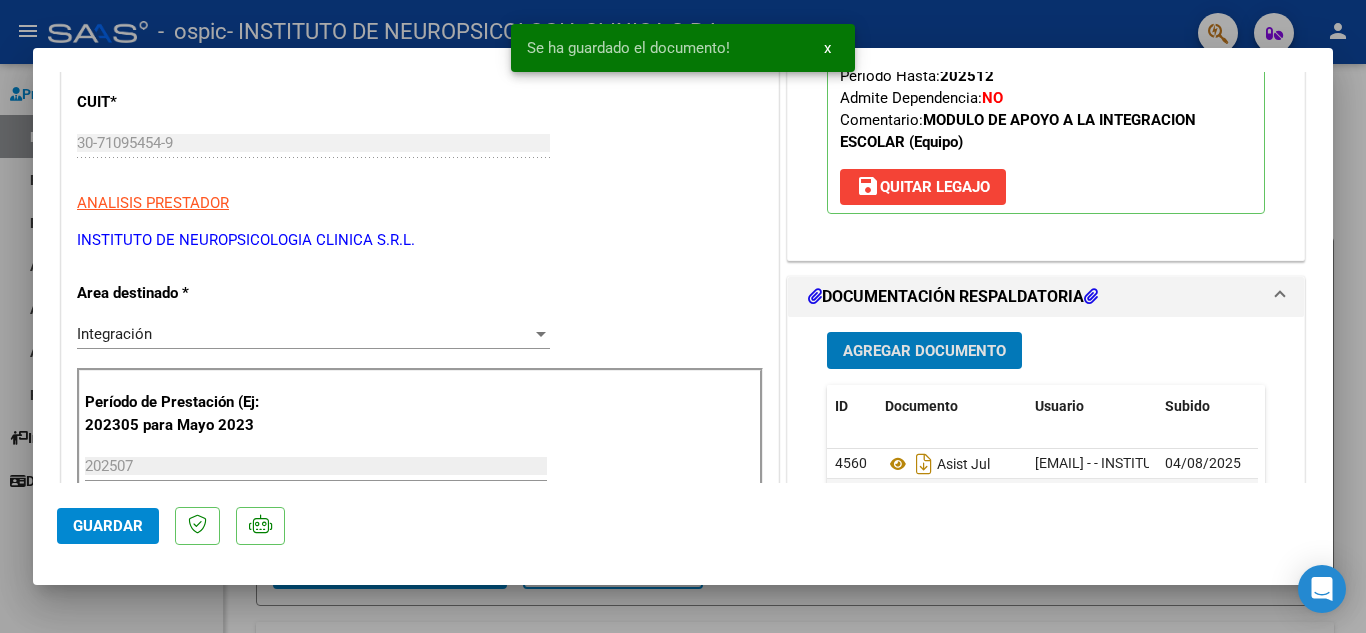 click on "Agregar Documento" at bounding box center (924, 351) 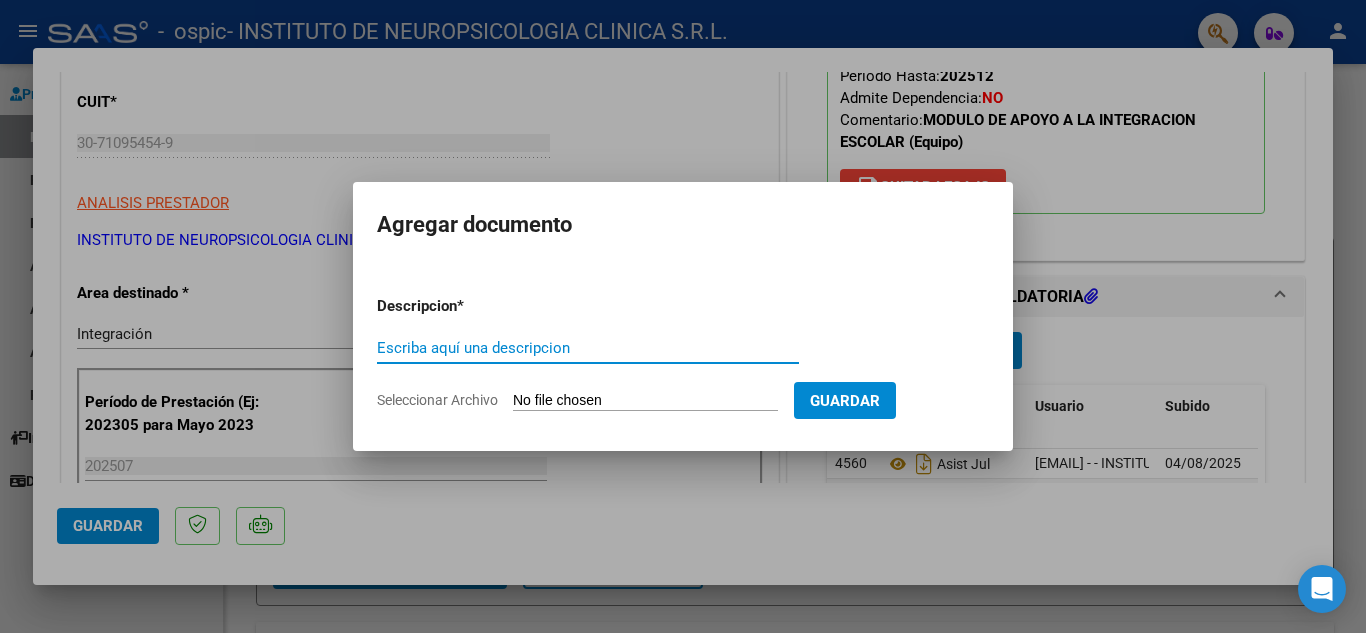 click on "Seleccionar Archivo" at bounding box center [645, 401] 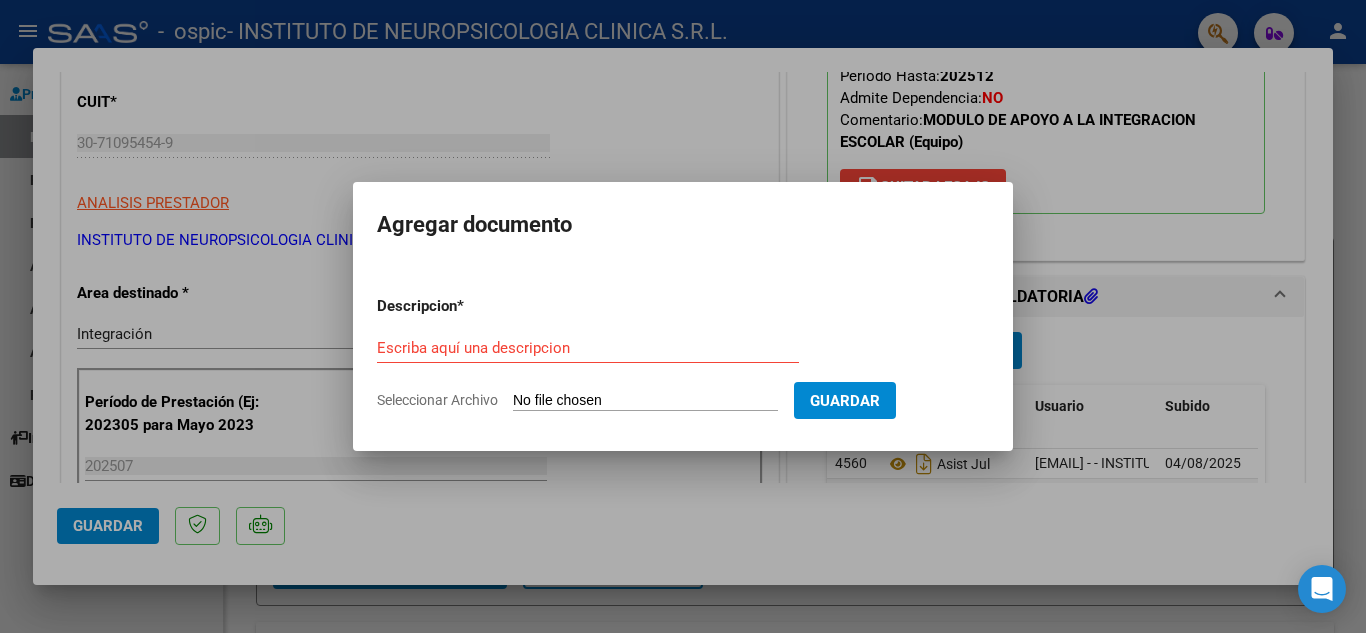 type on "C:\fakepath\Constancia CUIT.pdf" 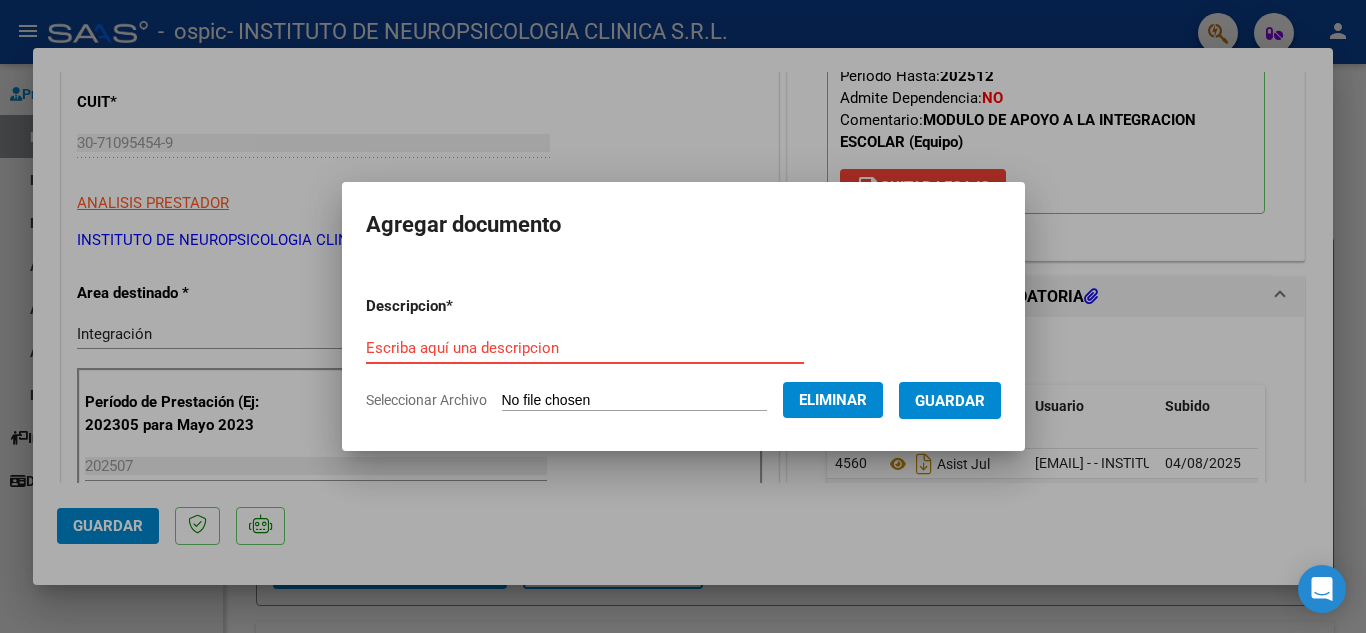 click on "Escriba aquí una descripcion" at bounding box center [585, 348] 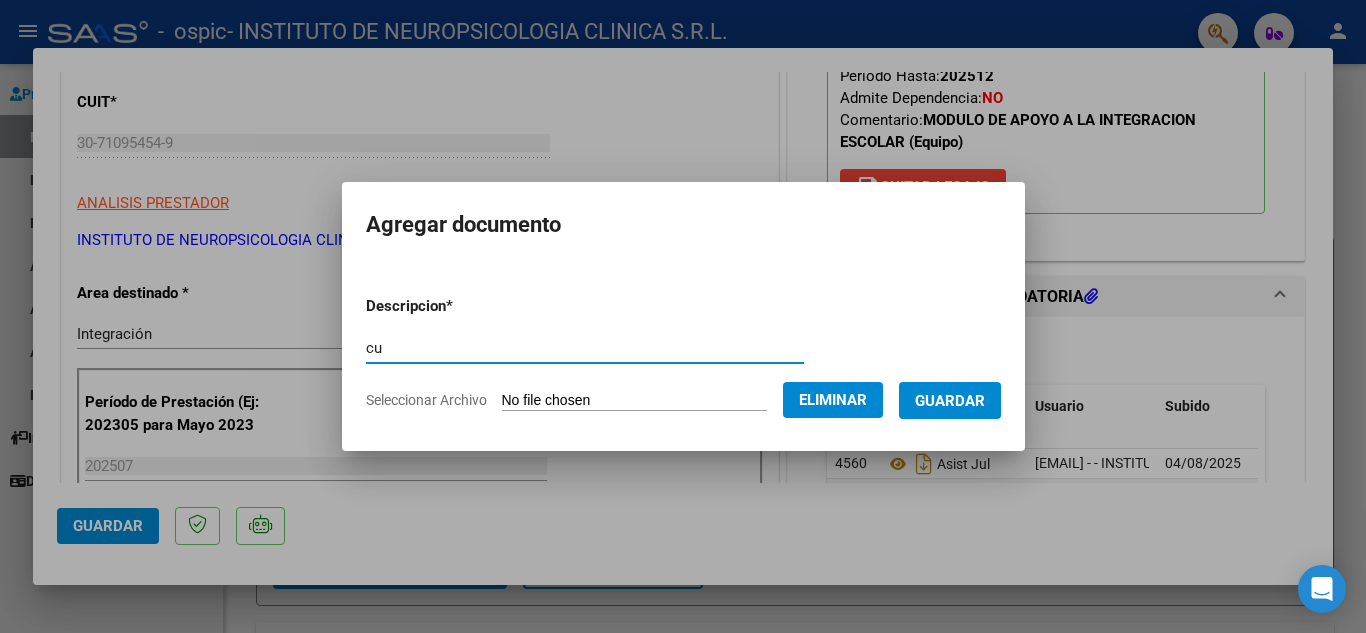 type on "c" 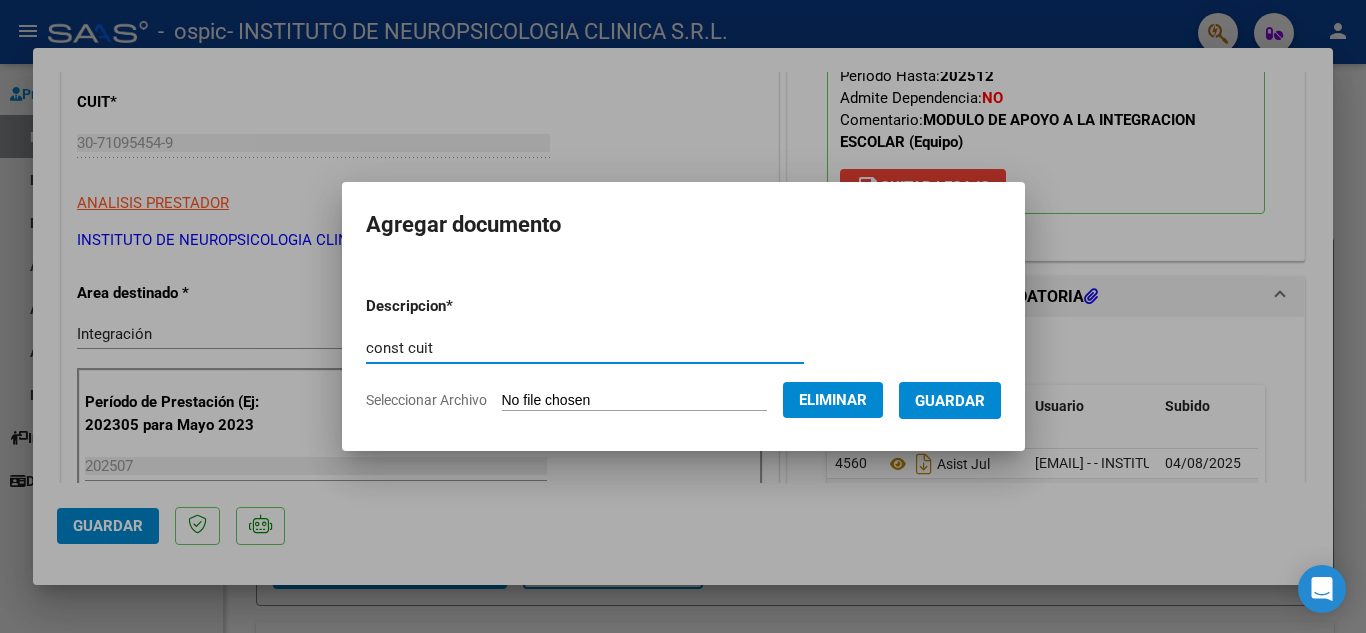 type on "const cuit" 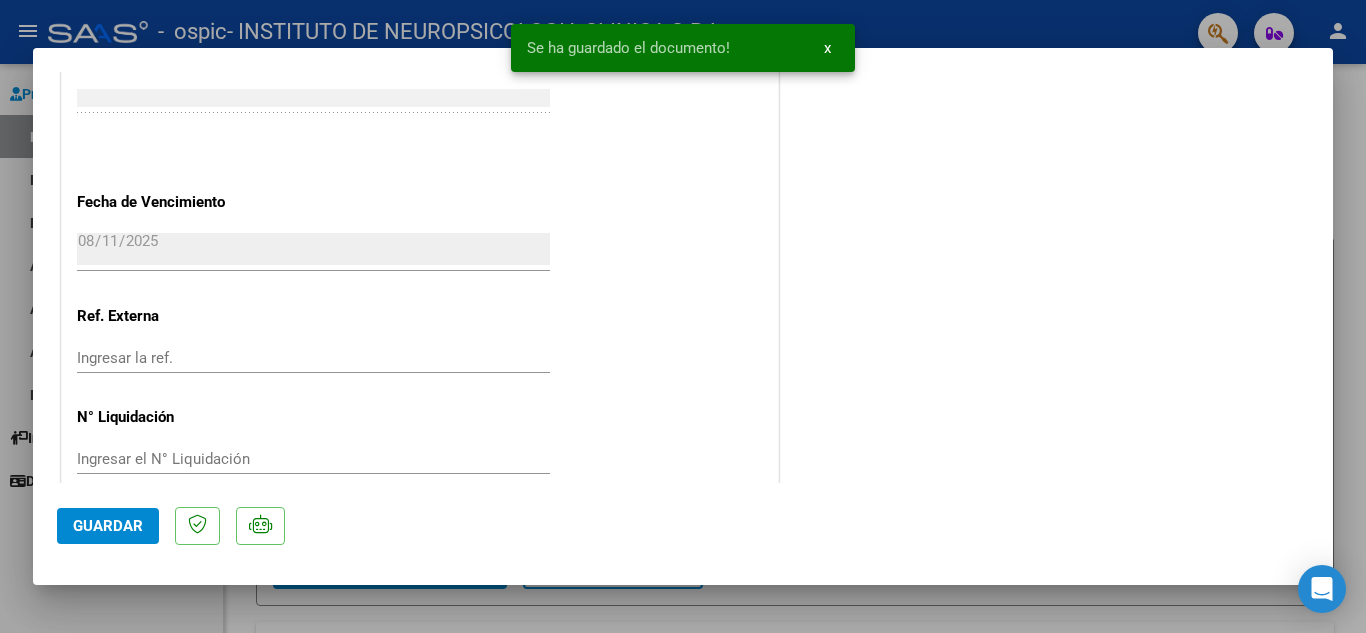 scroll, scrollTop: 1379, scrollLeft: 0, axis: vertical 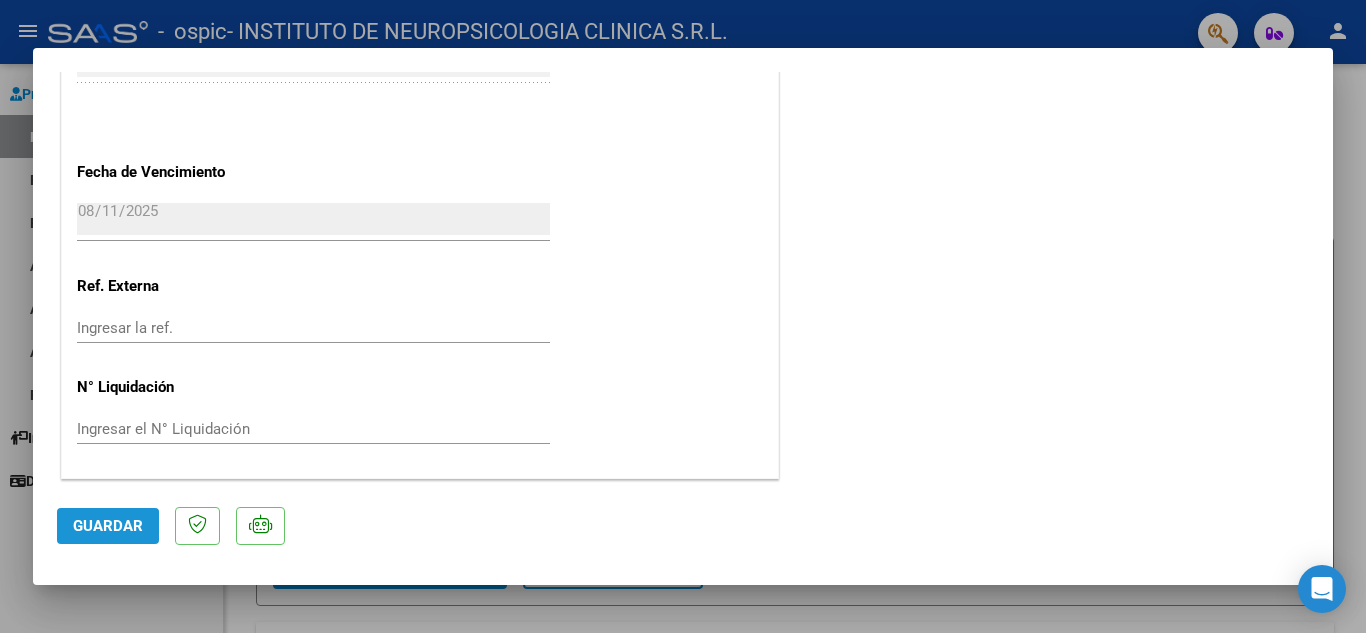 click on "Guardar" 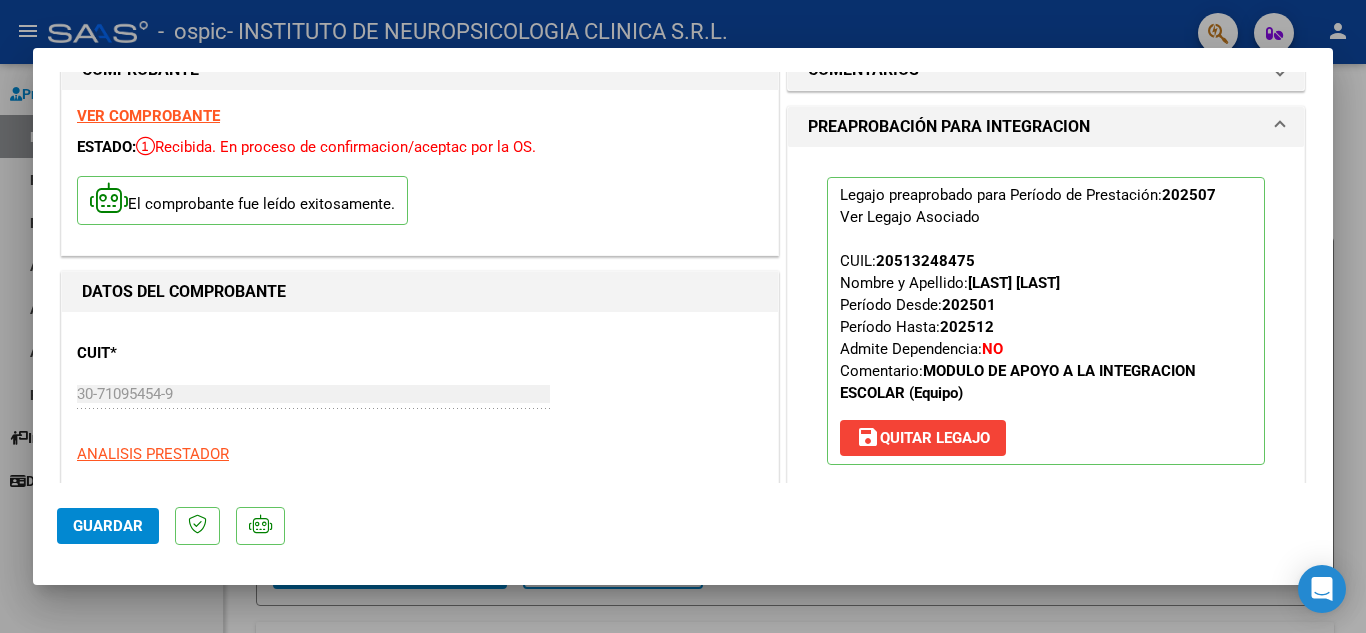 scroll, scrollTop: 0, scrollLeft: 0, axis: both 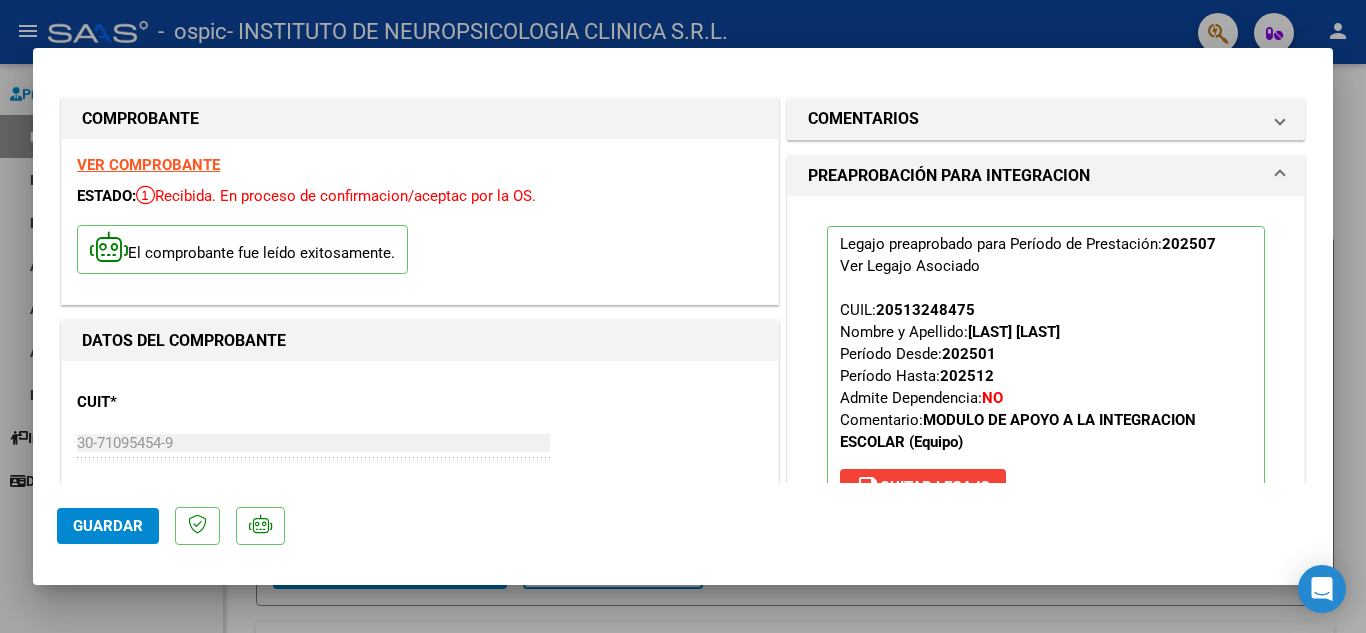 drag, startPoint x: 1257, startPoint y: 17, endPoint x: 1158, endPoint y: 74, distance: 114.236595 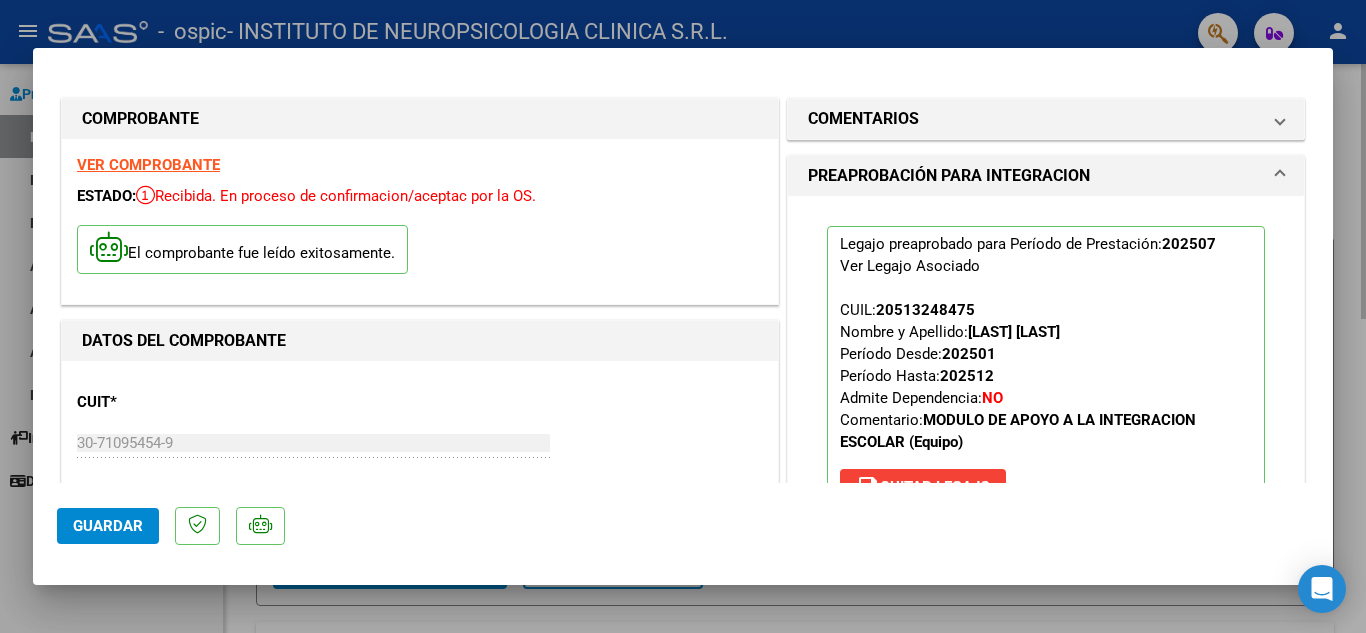 type 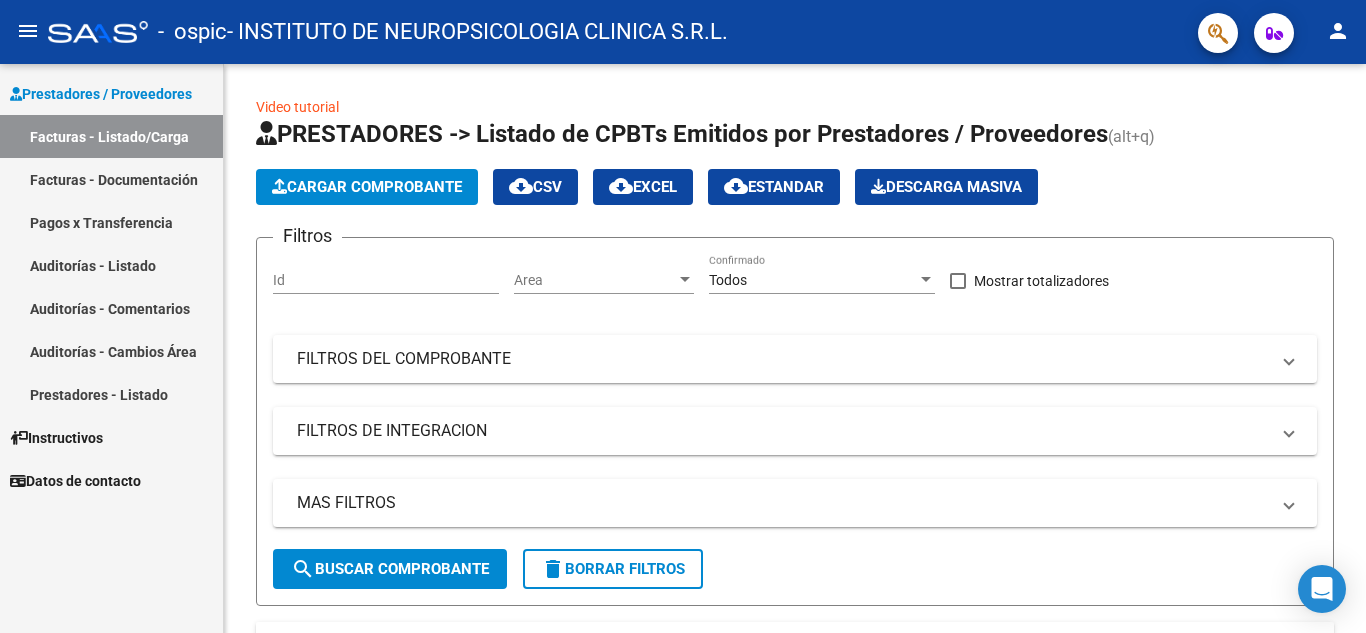 click on "Facturas - Listado/Carga" at bounding box center (111, 136) 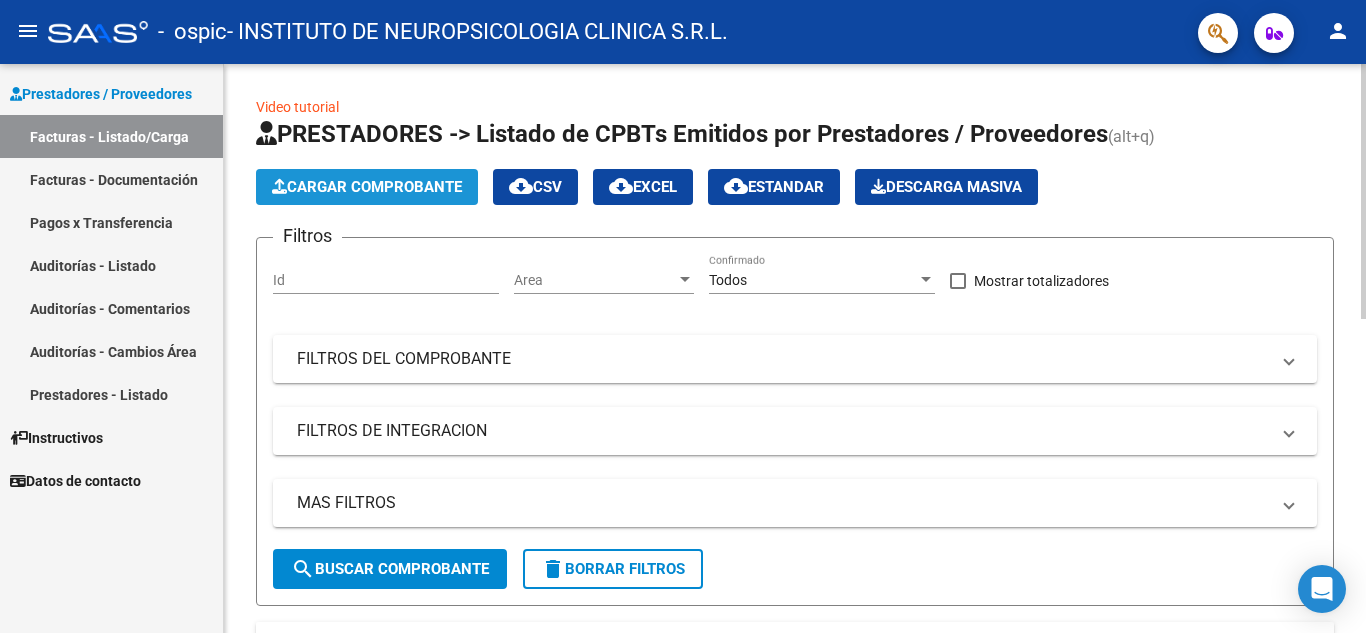 click on "Cargar Comprobante" 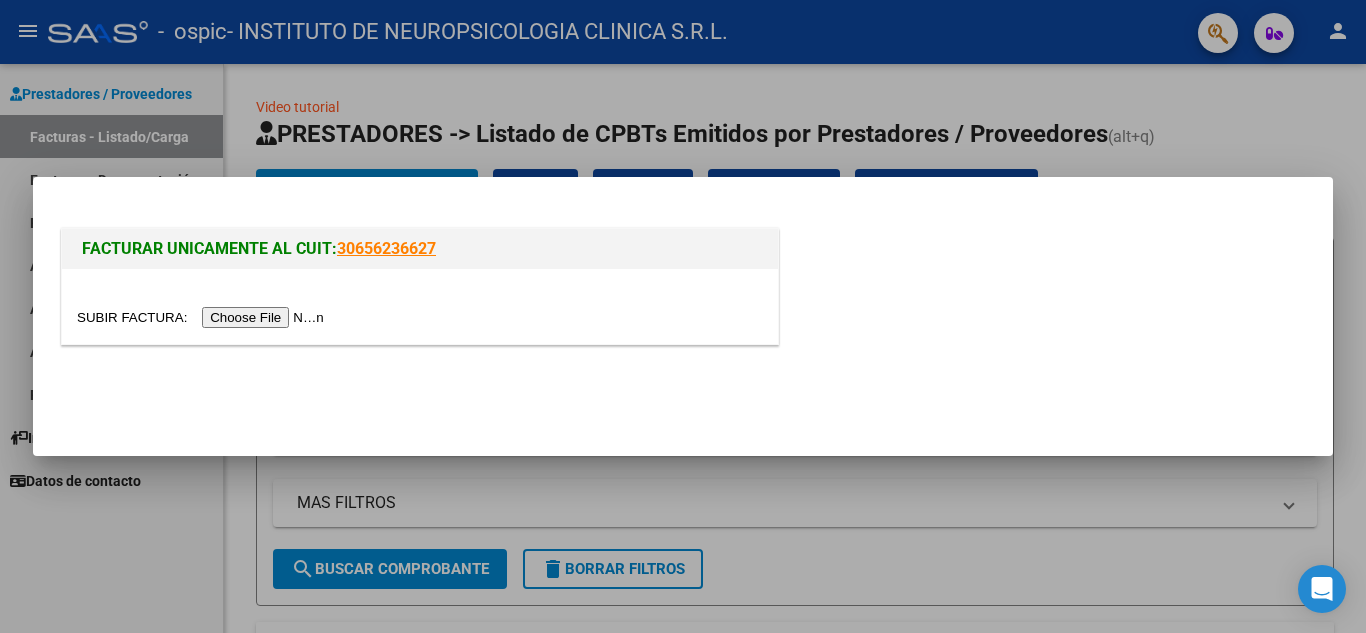 click at bounding box center (203, 317) 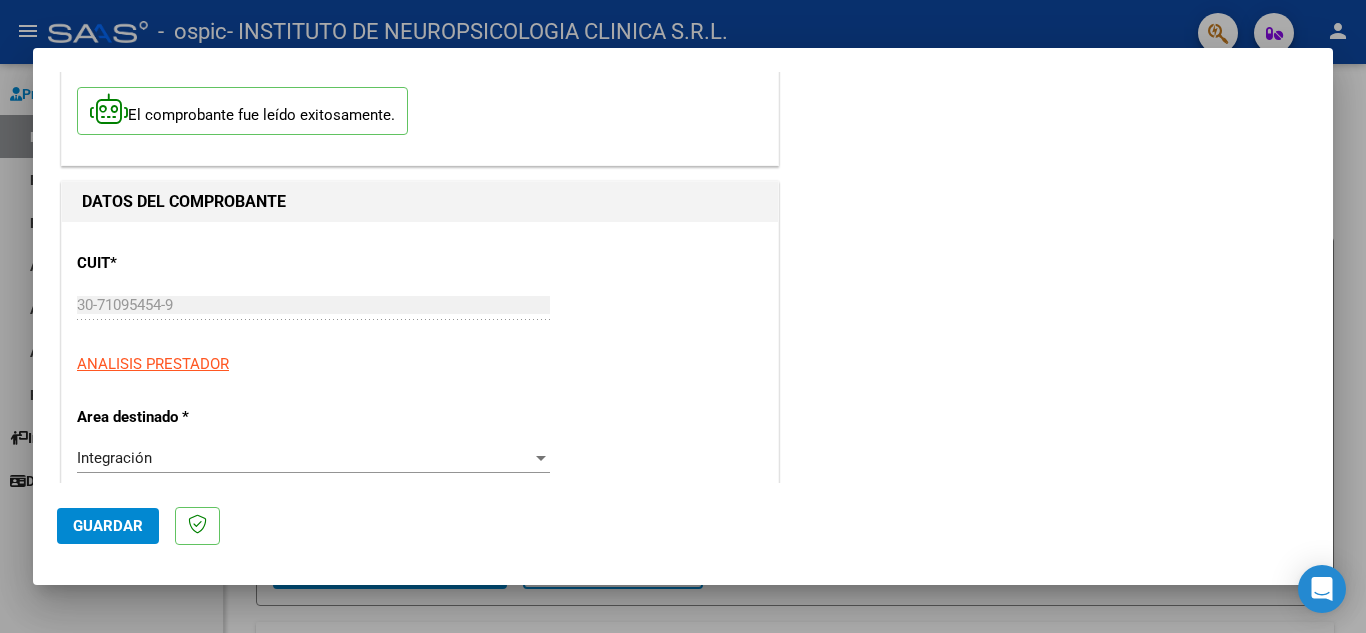 scroll, scrollTop: 300, scrollLeft: 0, axis: vertical 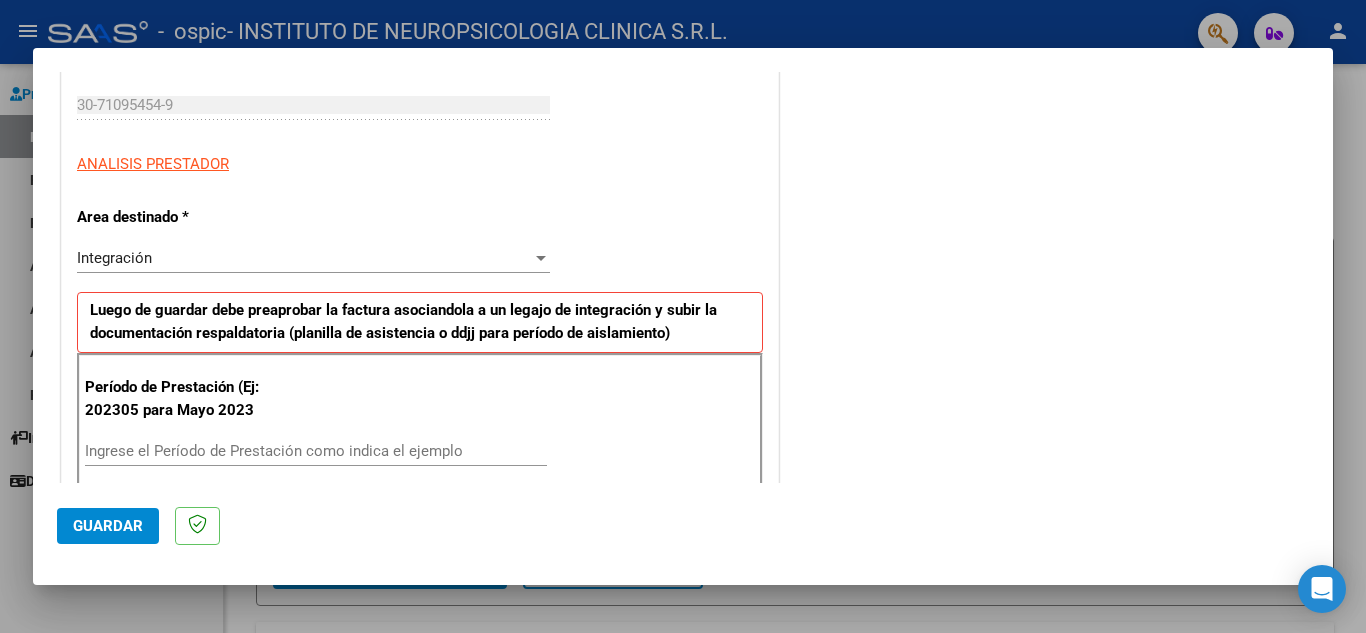 click on "Integración" at bounding box center (304, 258) 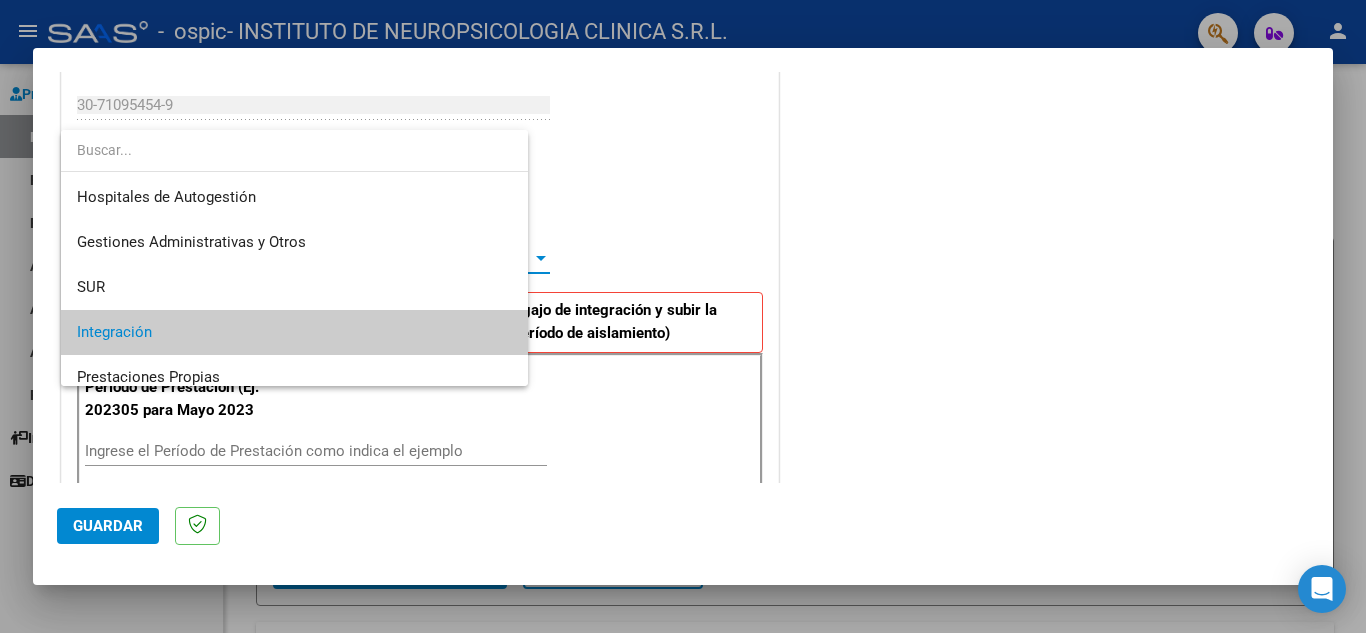 scroll, scrollTop: 75, scrollLeft: 0, axis: vertical 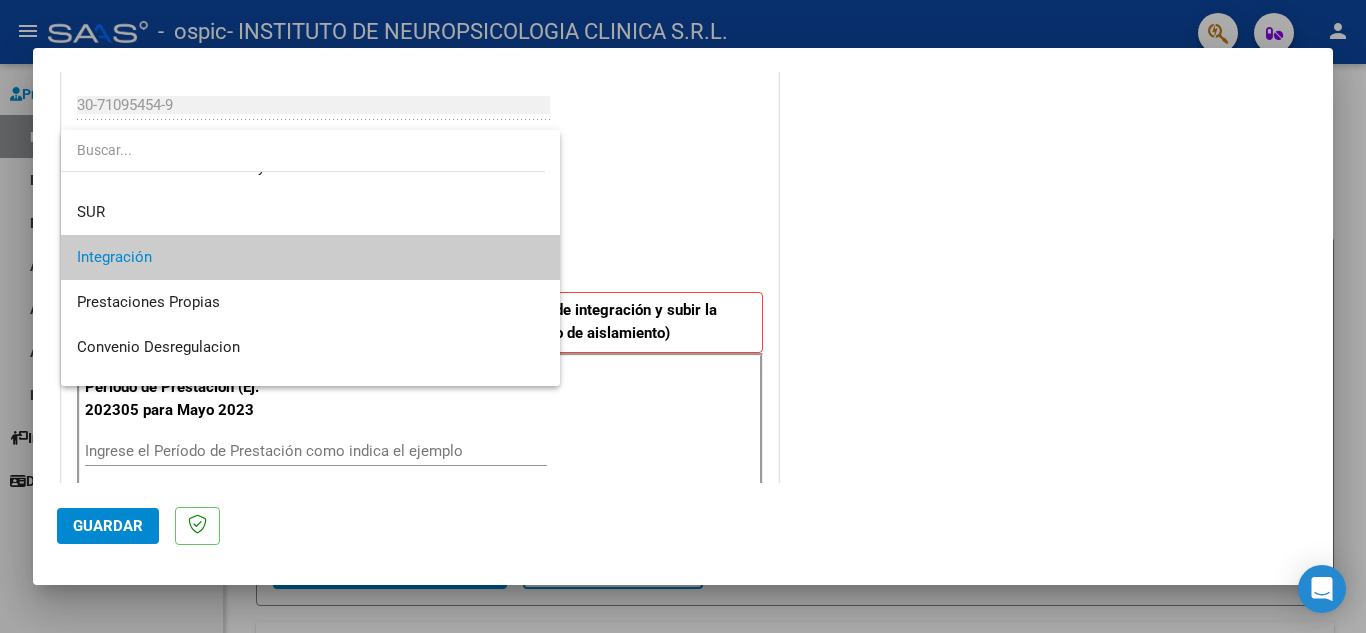 click on "Integración" at bounding box center [310, 257] 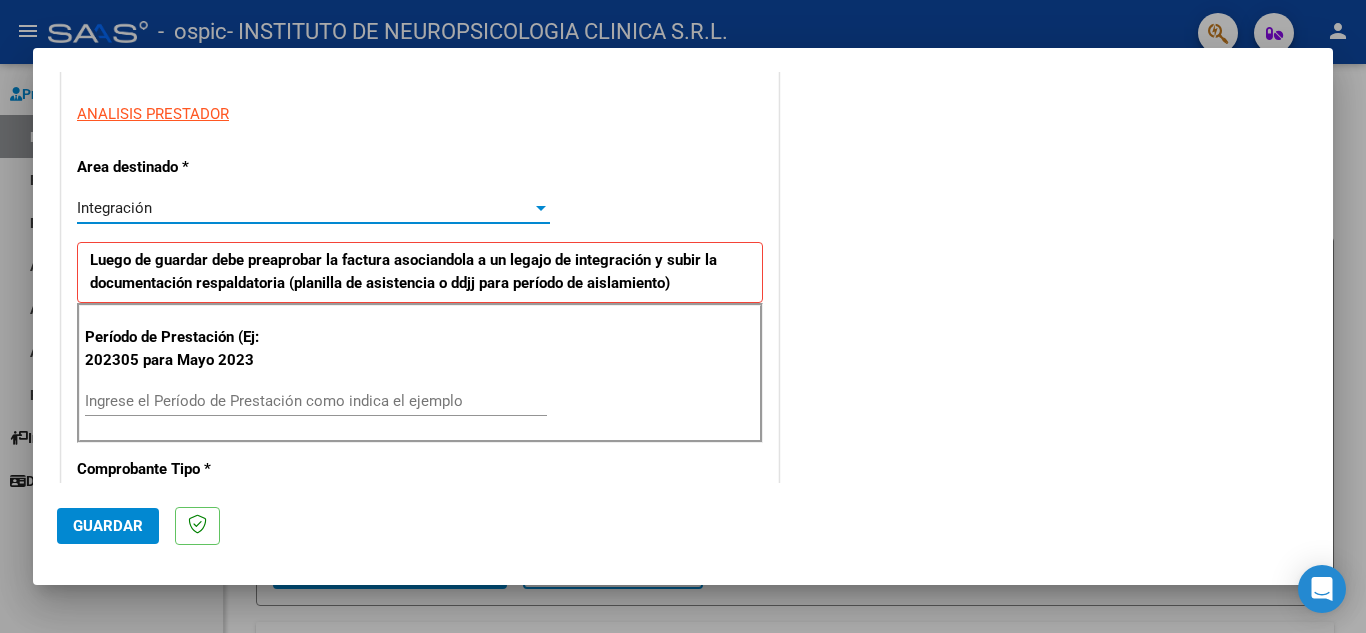 scroll, scrollTop: 400, scrollLeft: 0, axis: vertical 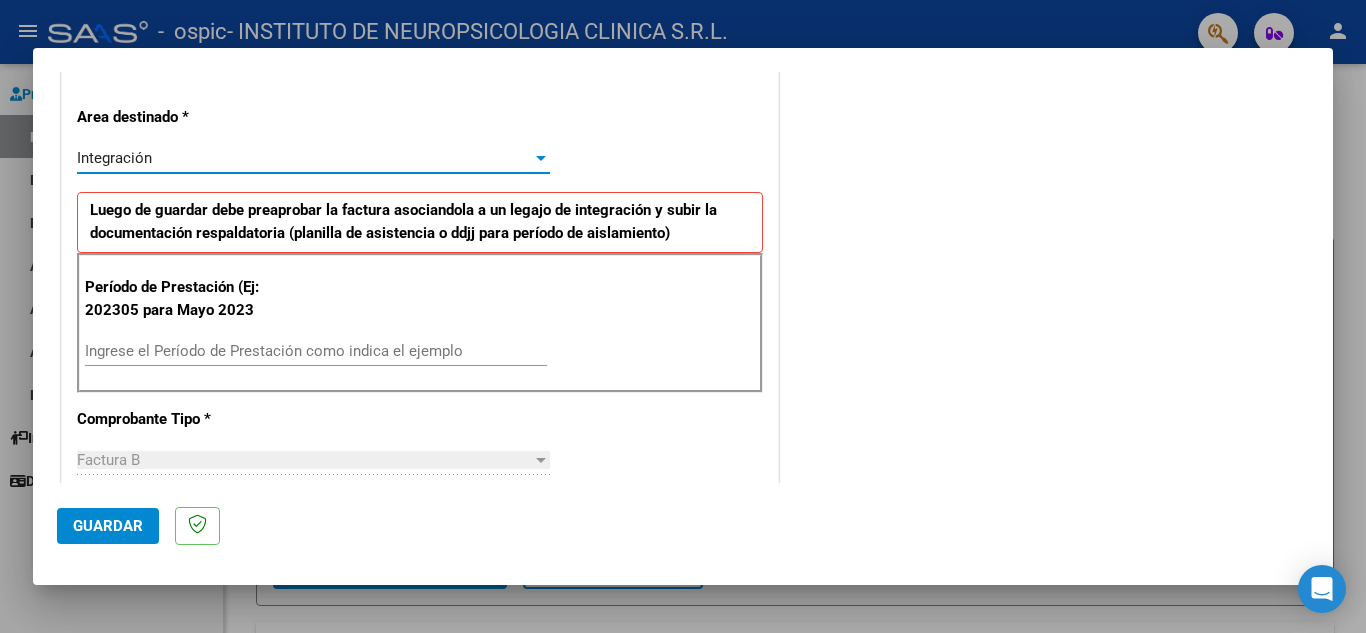 click on "Ingrese el Período de Prestación como indica el ejemplo" at bounding box center [316, 351] 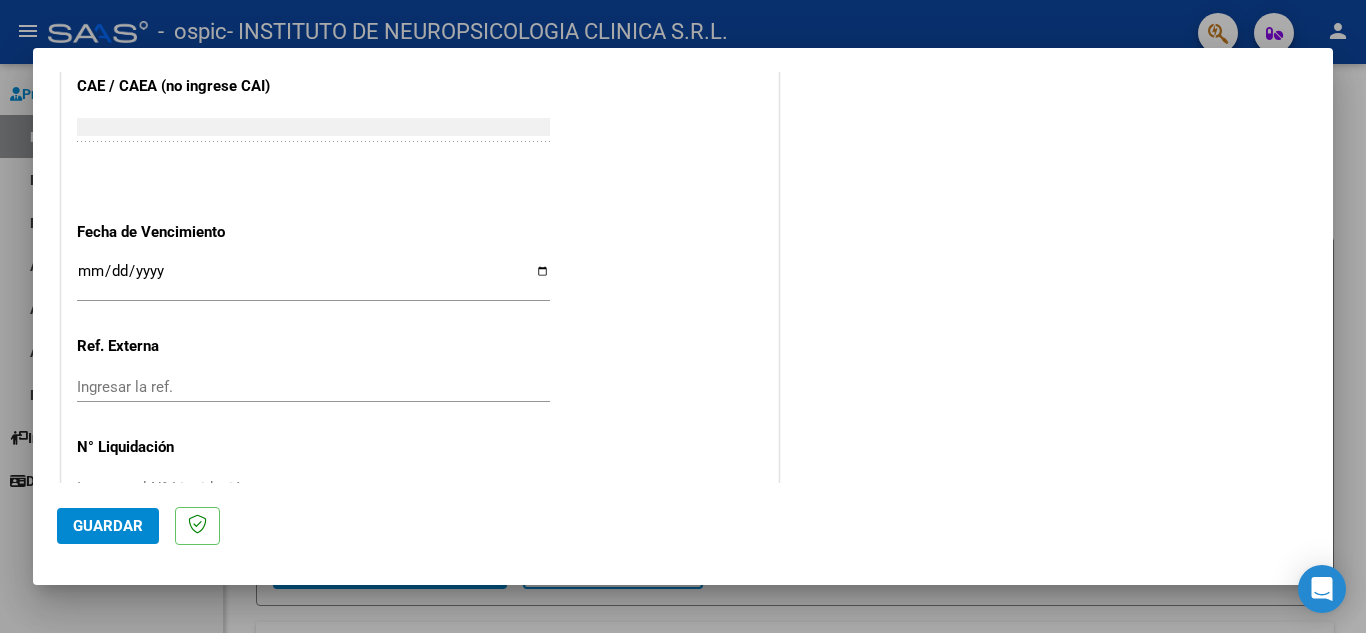 scroll, scrollTop: 1300, scrollLeft: 0, axis: vertical 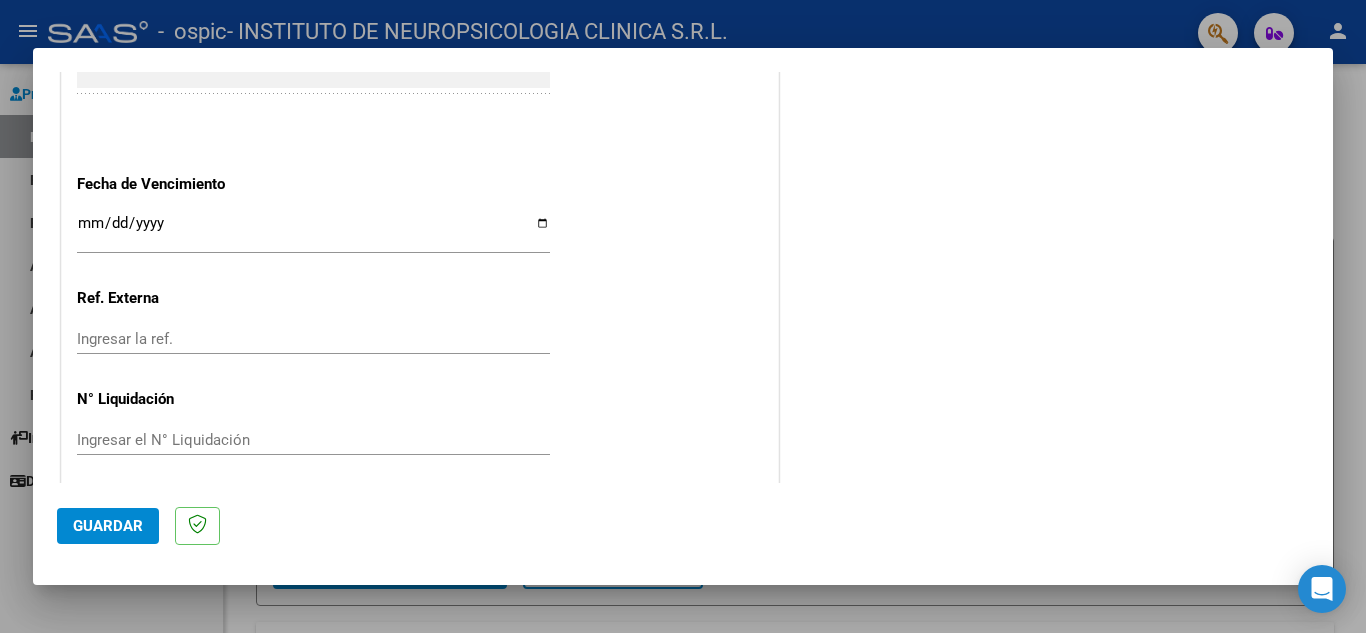 type on "202507" 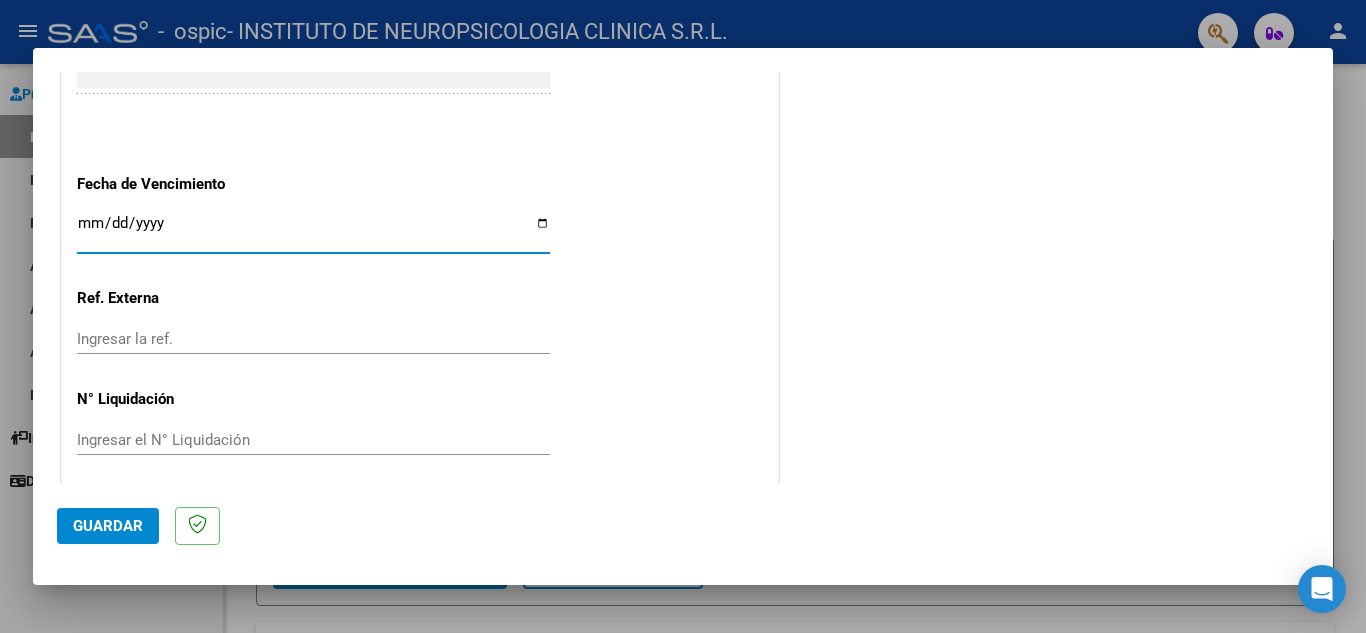 drag, startPoint x: 135, startPoint y: 220, endPoint x: 74, endPoint y: 212, distance: 61.522354 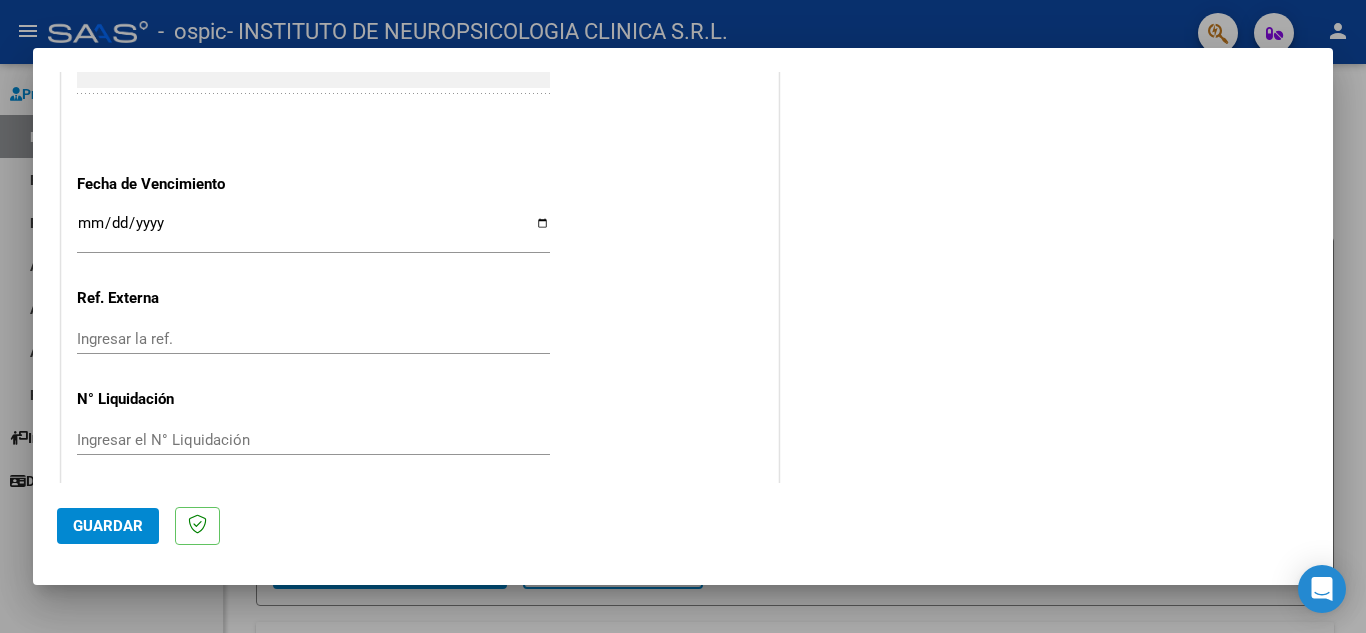 drag, startPoint x: 74, startPoint y: 212, endPoint x: 118, endPoint y: 213, distance: 44.011364 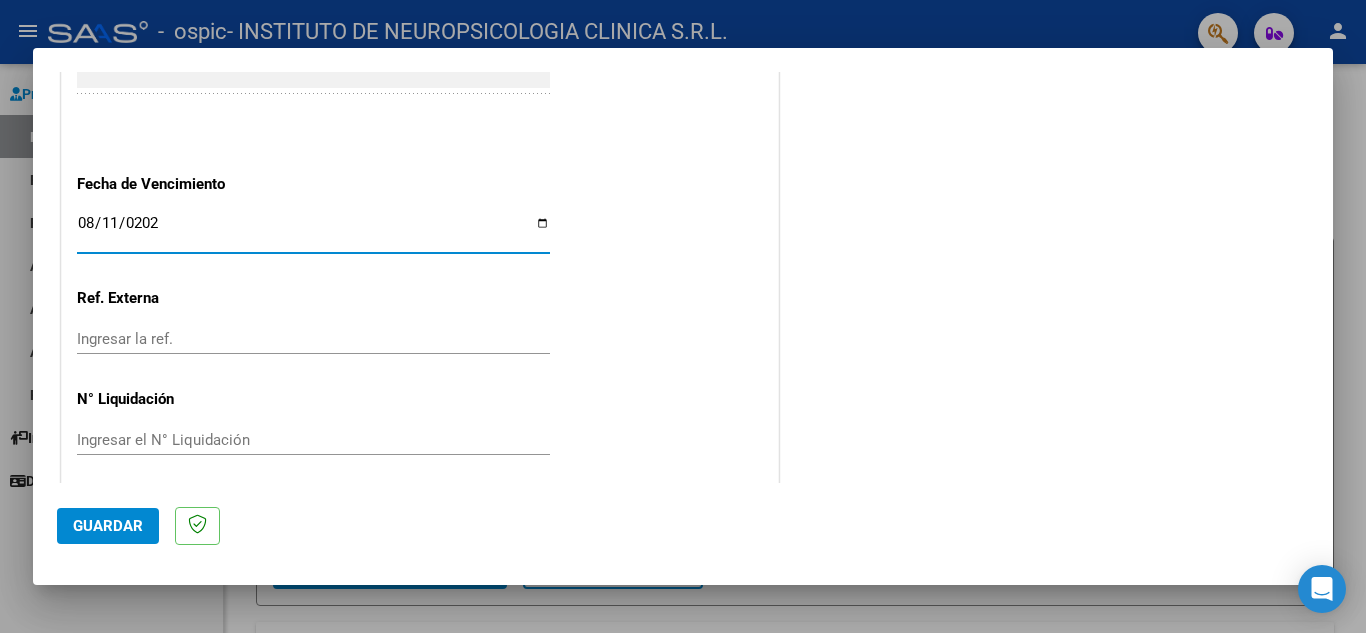 type on "2025-08-11" 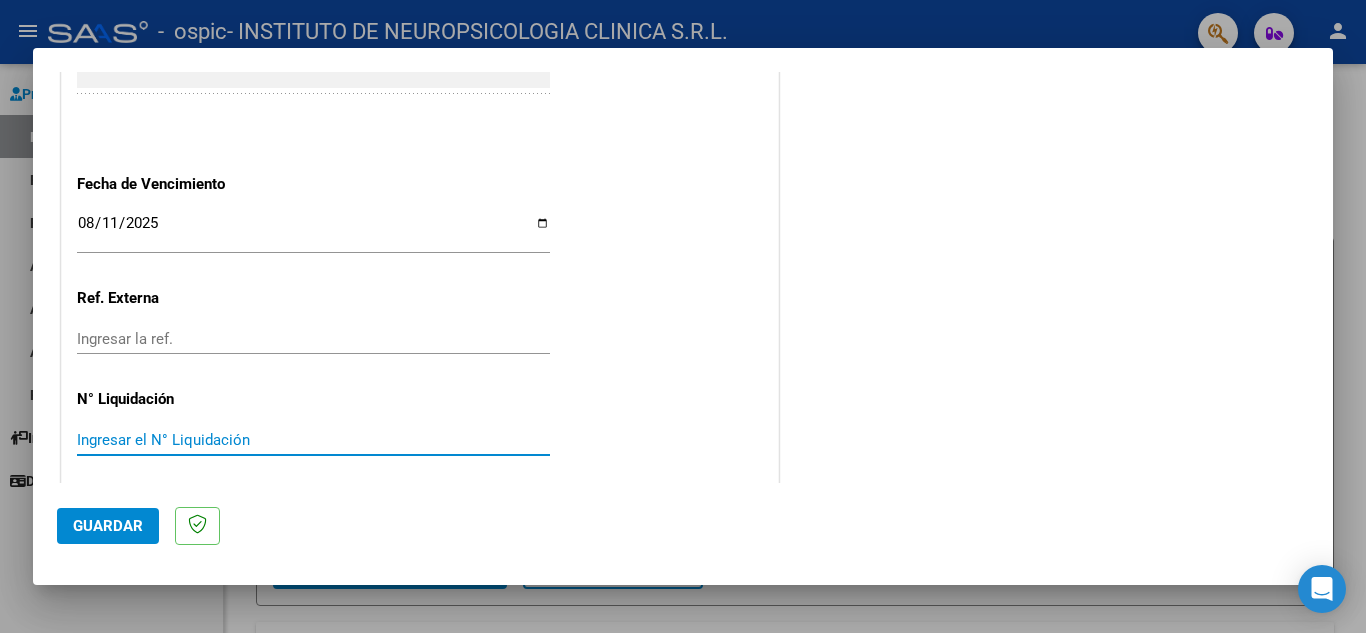 scroll, scrollTop: 1311, scrollLeft: 0, axis: vertical 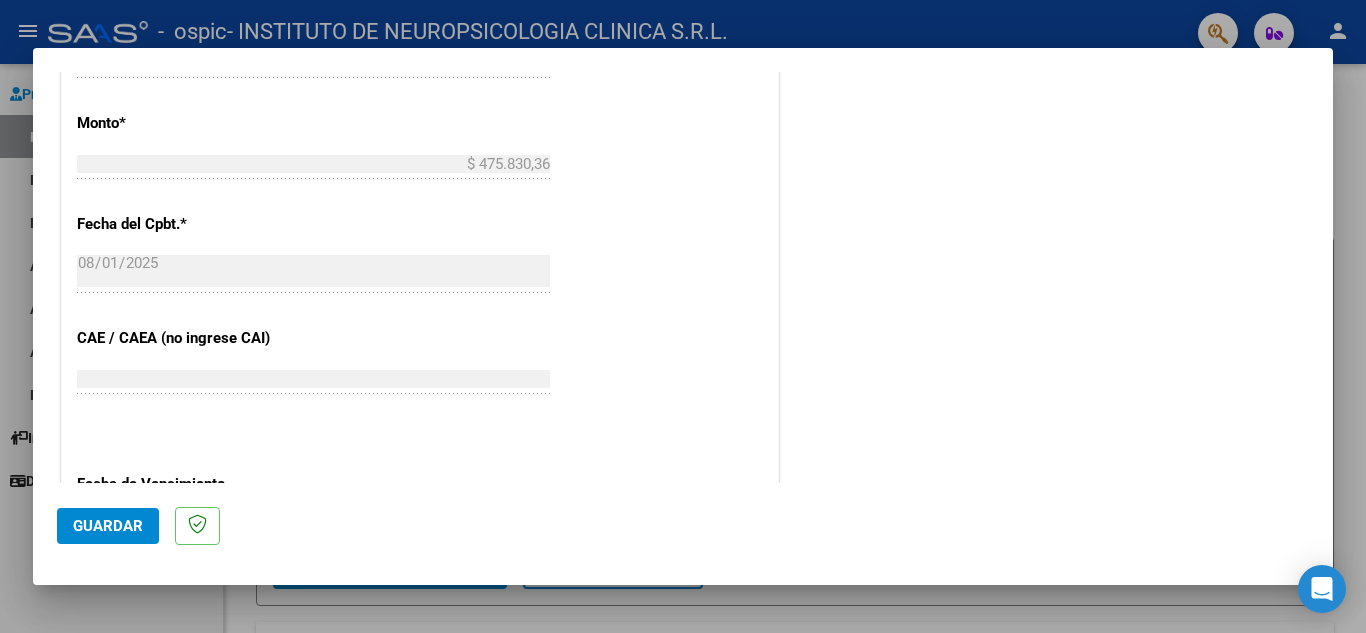 click on "Guardar" 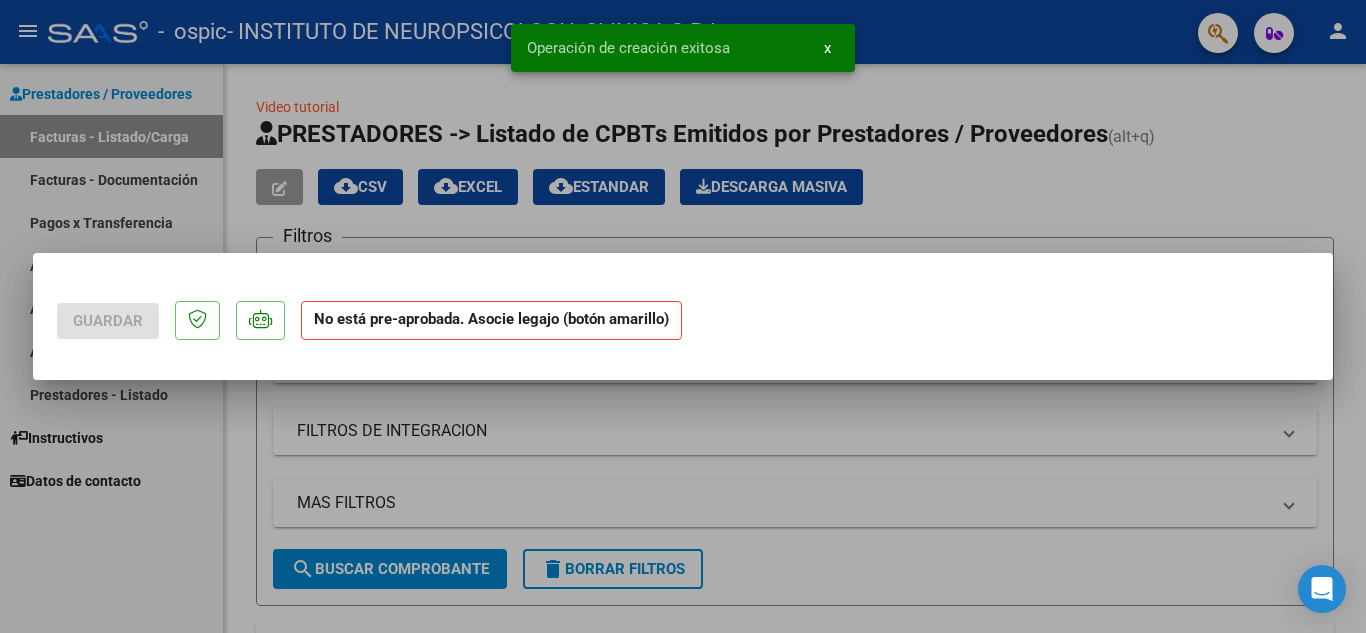 scroll, scrollTop: 0, scrollLeft: 0, axis: both 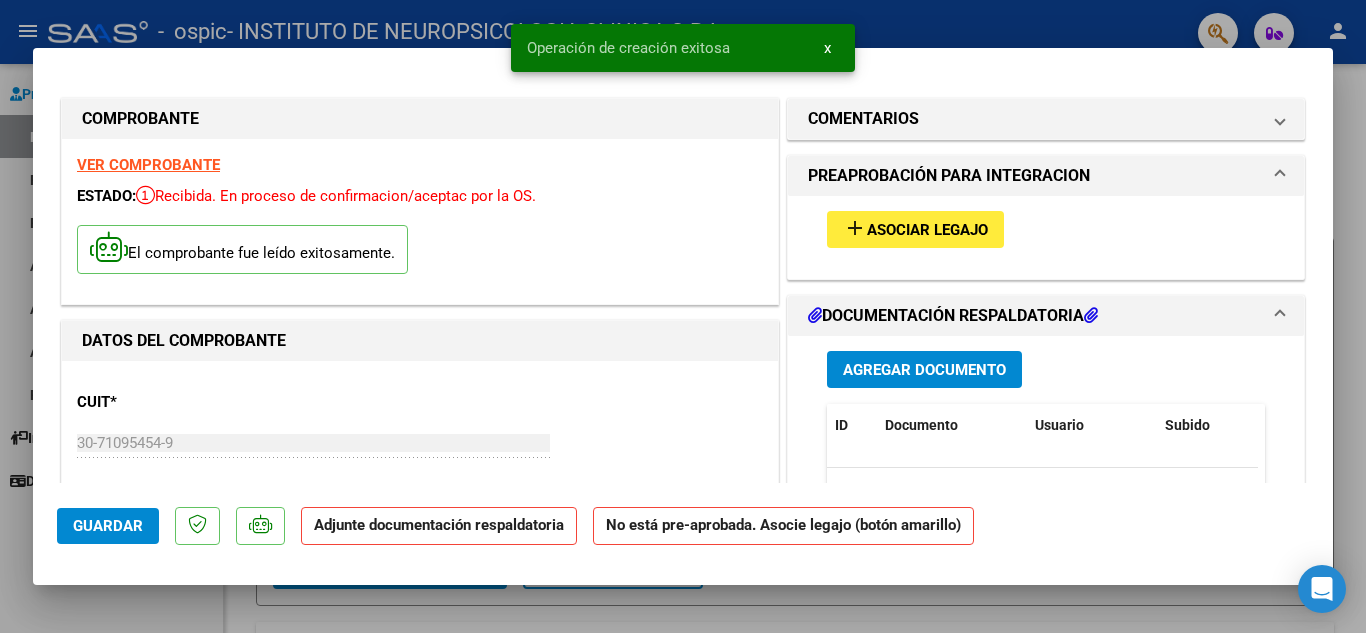 click on "add Asociar Legajo" at bounding box center [915, 229] 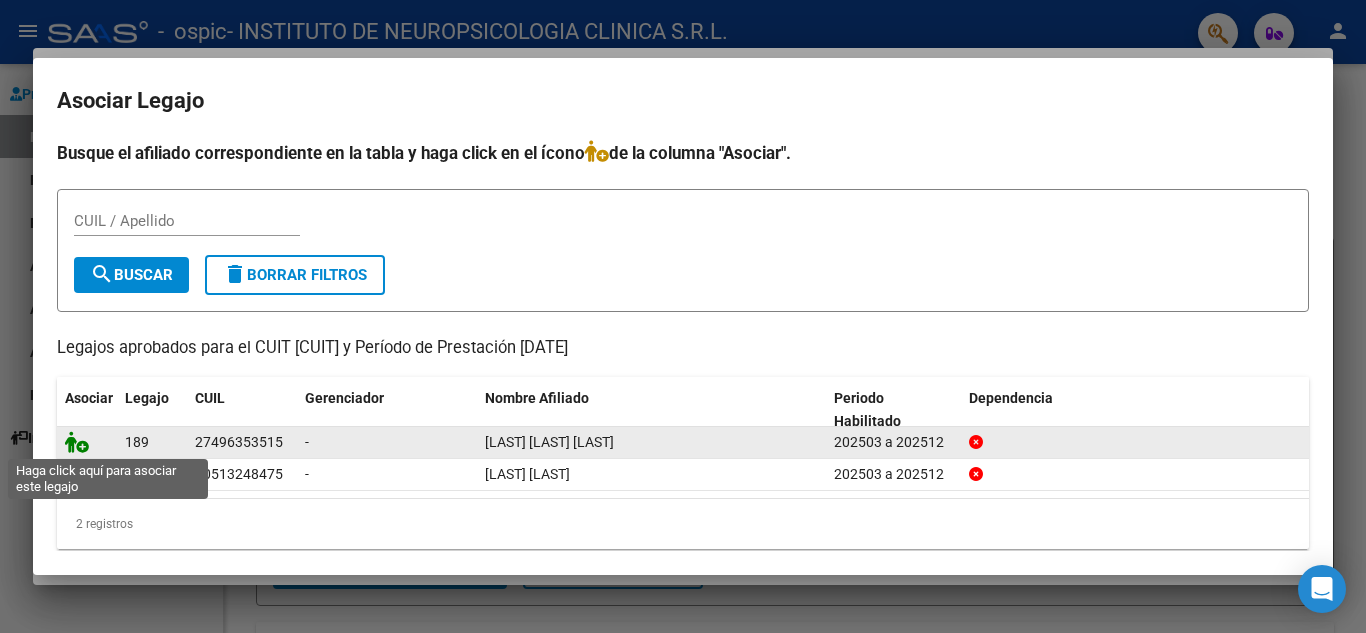 click 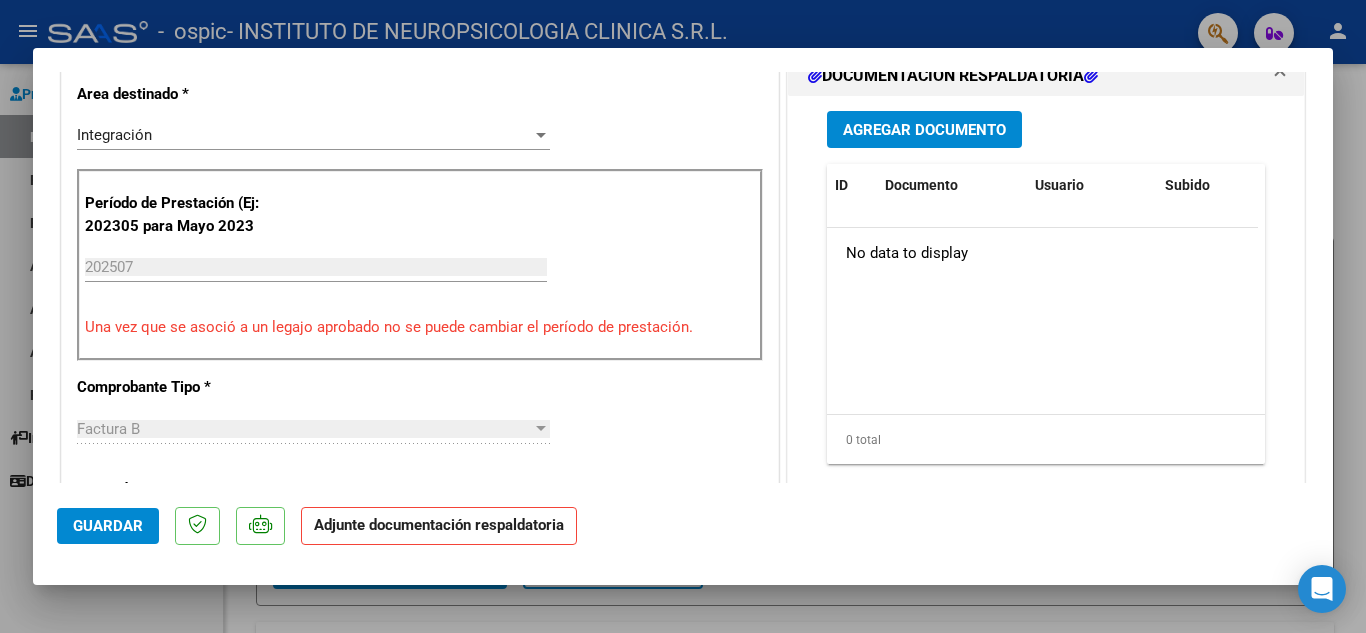 scroll, scrollTop: 500, scrollLeft: 0, axis: vertical 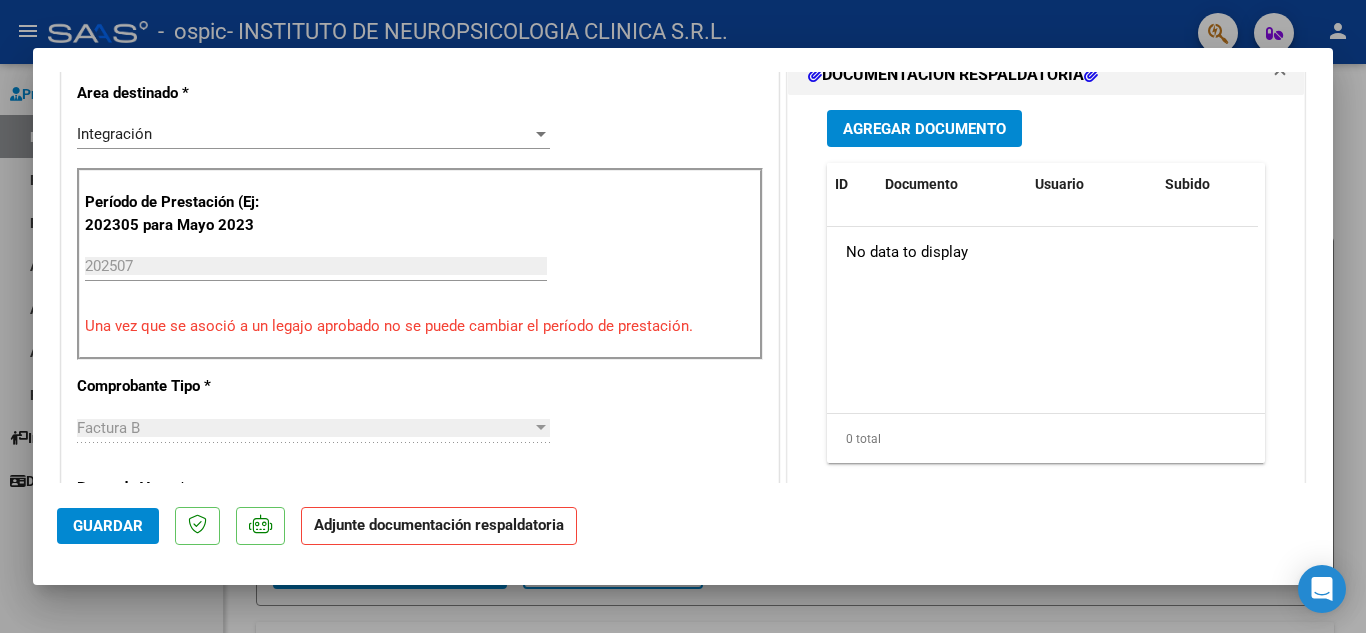 click on "Agregar Documento" at bounding box center [924, 128] 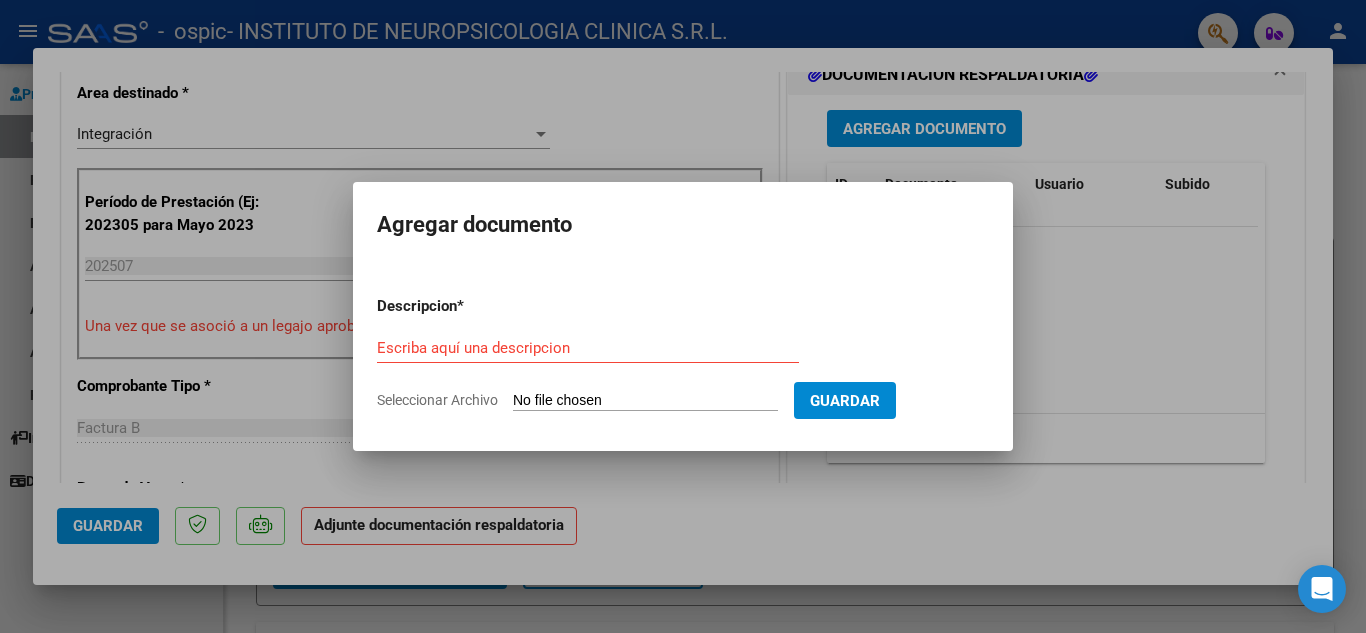 click on "Descripcion  *   Escriba aquí una descripcion  Seleccionar Archivo Guardar" at bounding box center (683, 353) 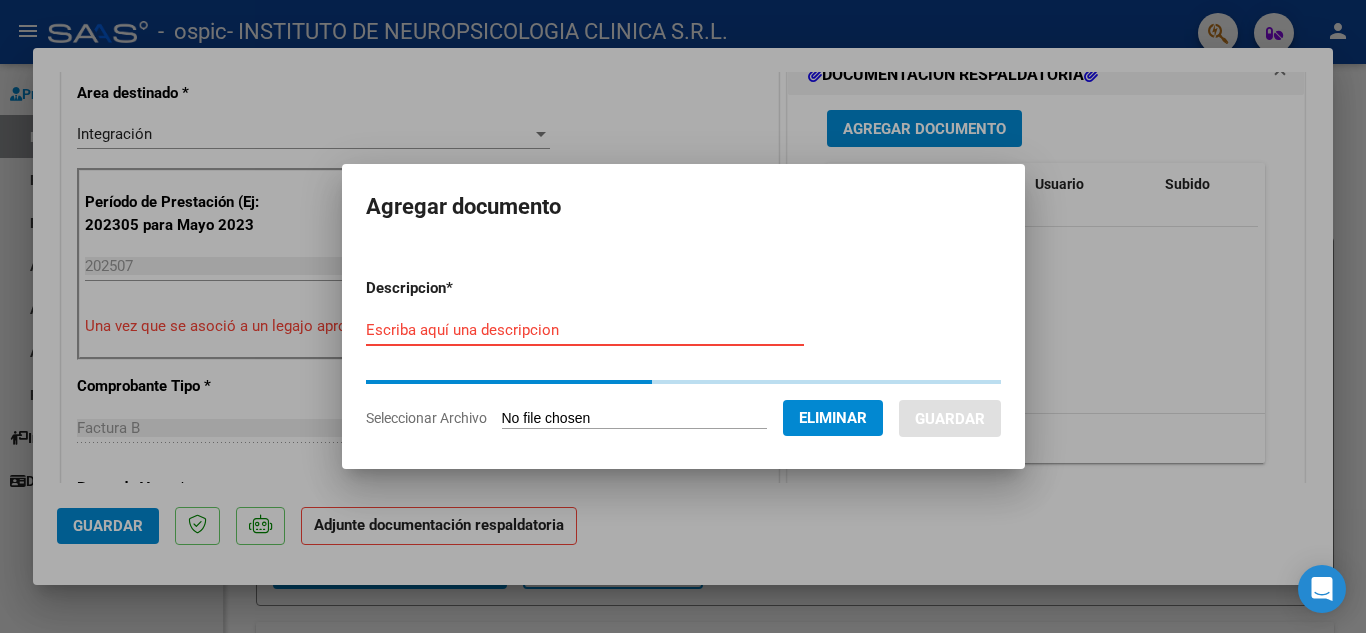click on "Escriba aquí una descripcion" at bounding box center [585, 330] 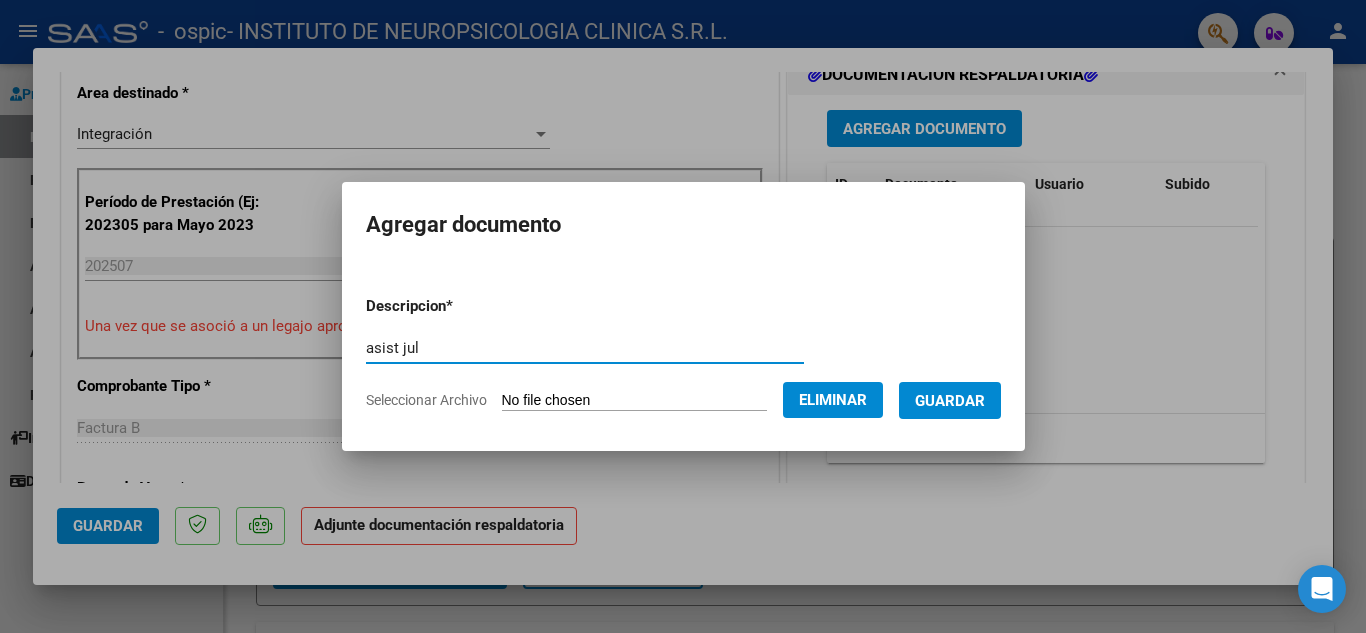 type on "asist jul" 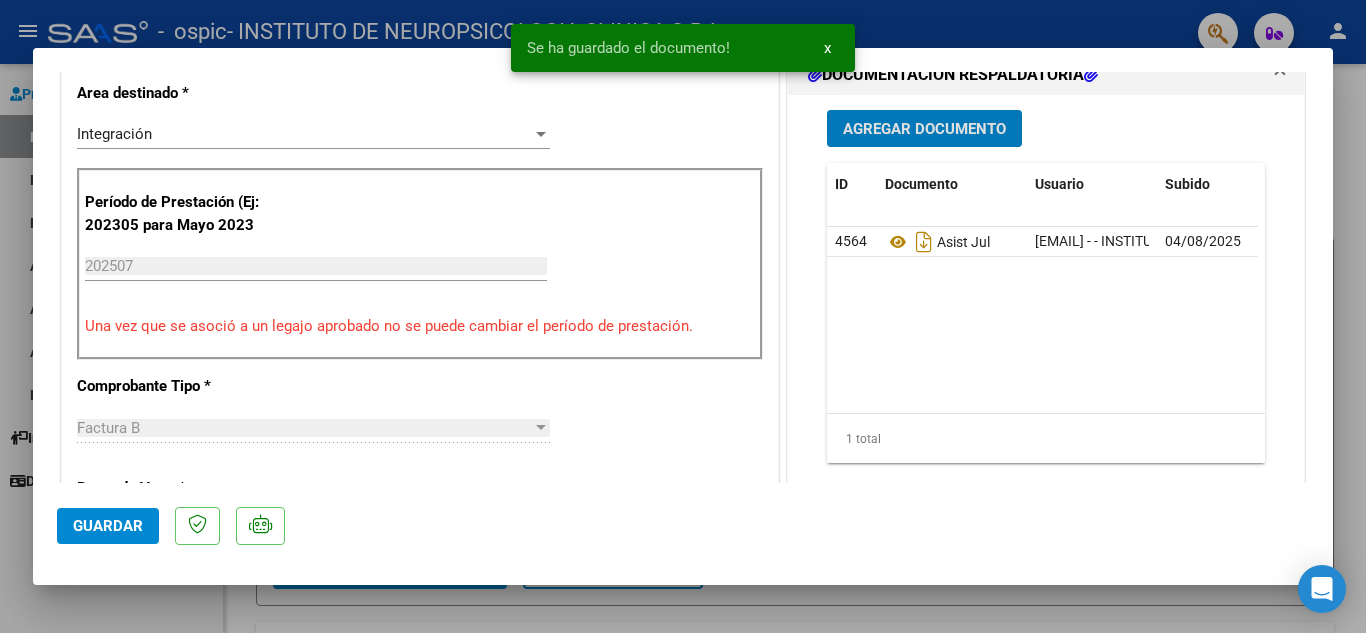 click on "Agregar Documento" at bounding box center [924, 129] 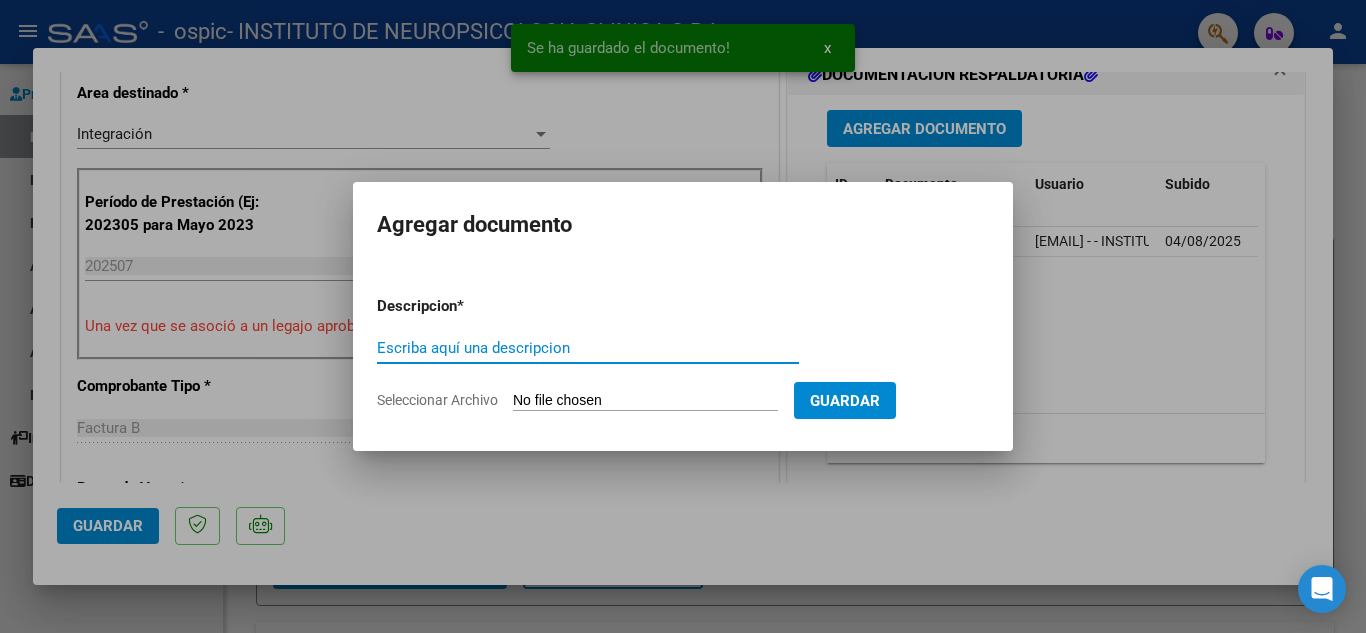 click on "Escriba aquí una descripcion" at bounding box center (588, 348) 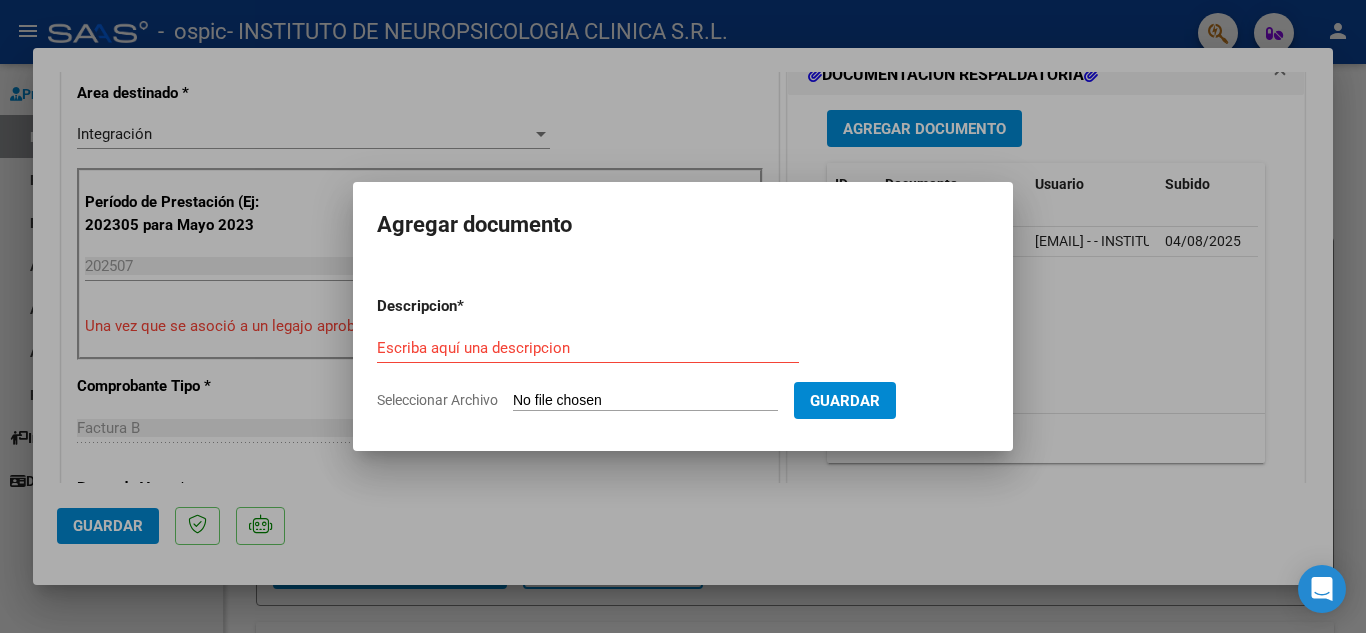 type on "C:\fakepath\AUT 2025.pdf" 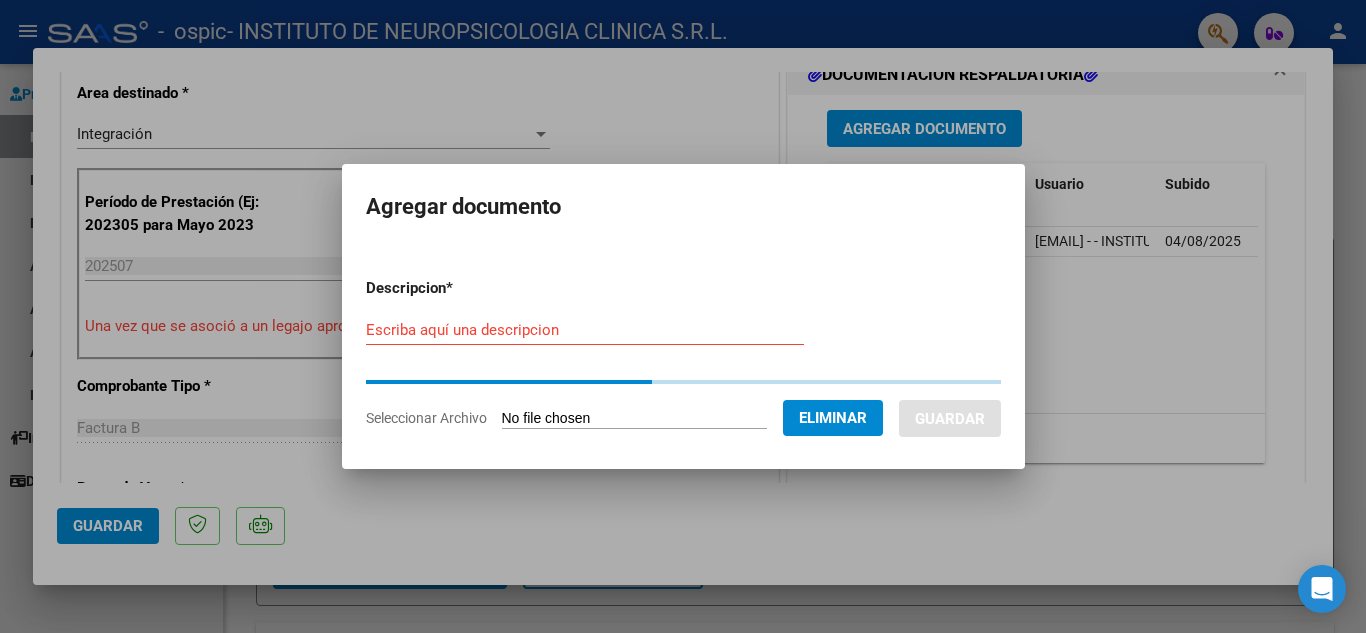 click on "Escriba aquí una descripcion" at bounding box center (585, 330) 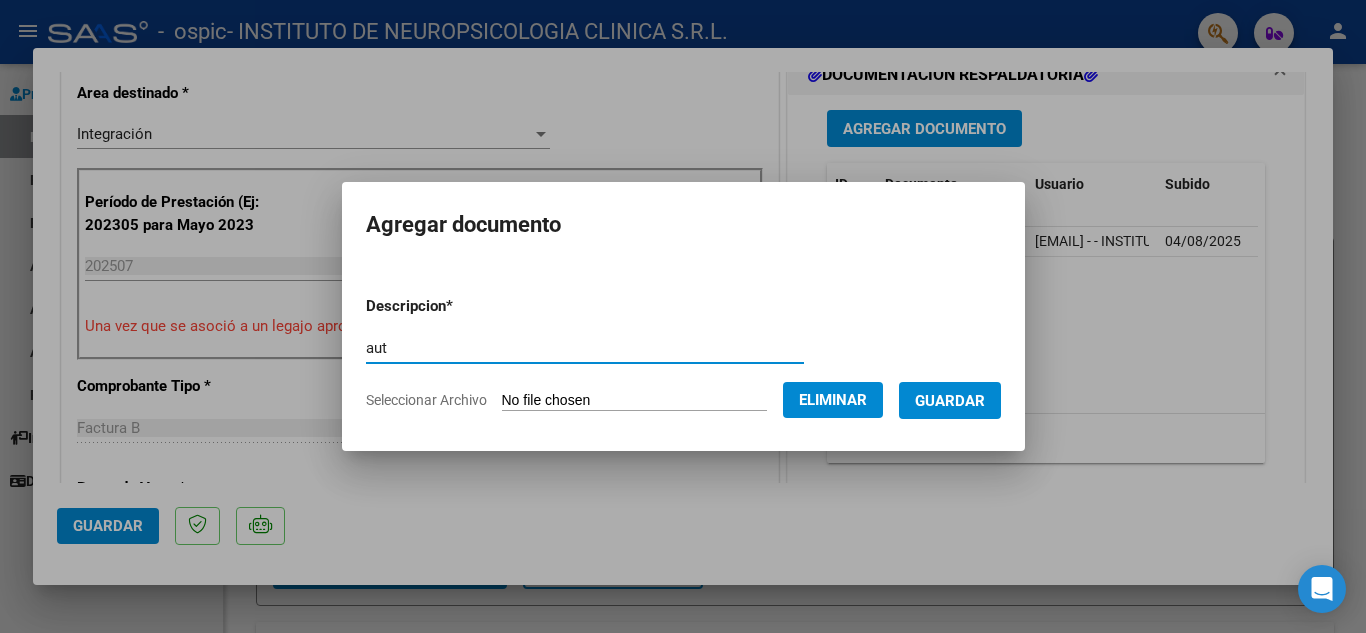 type on "aut" 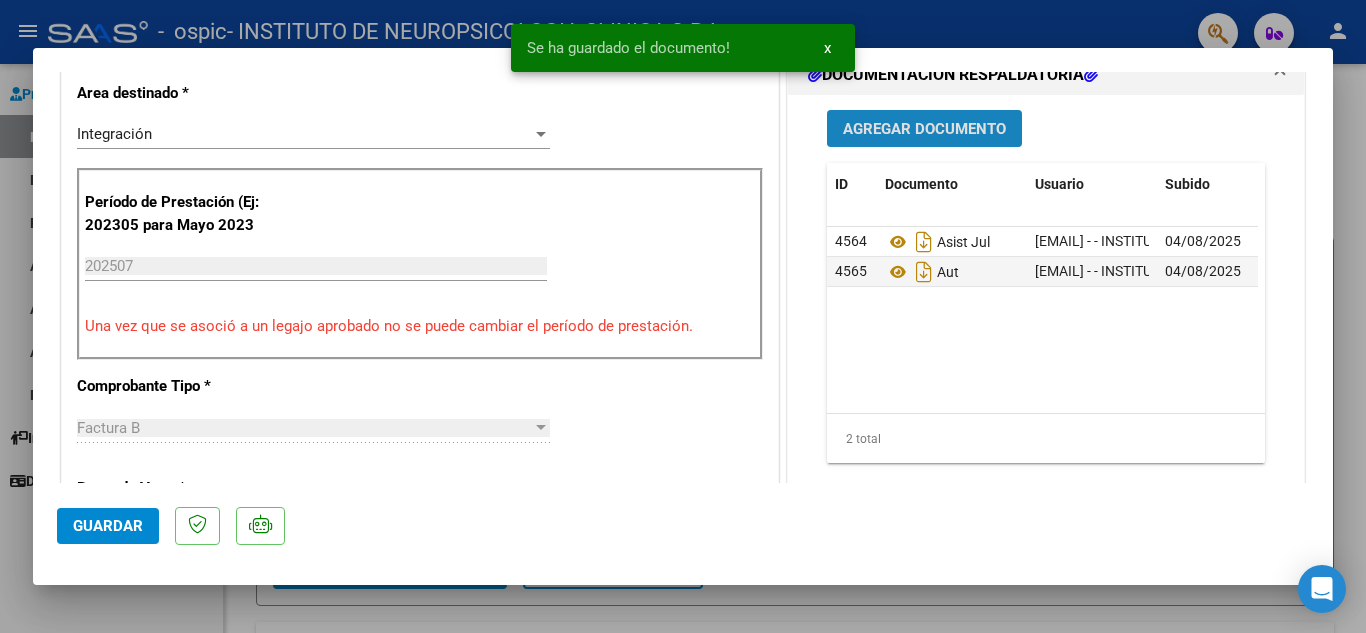 click on "Agregar Documento" at bounding box center [924, 129] 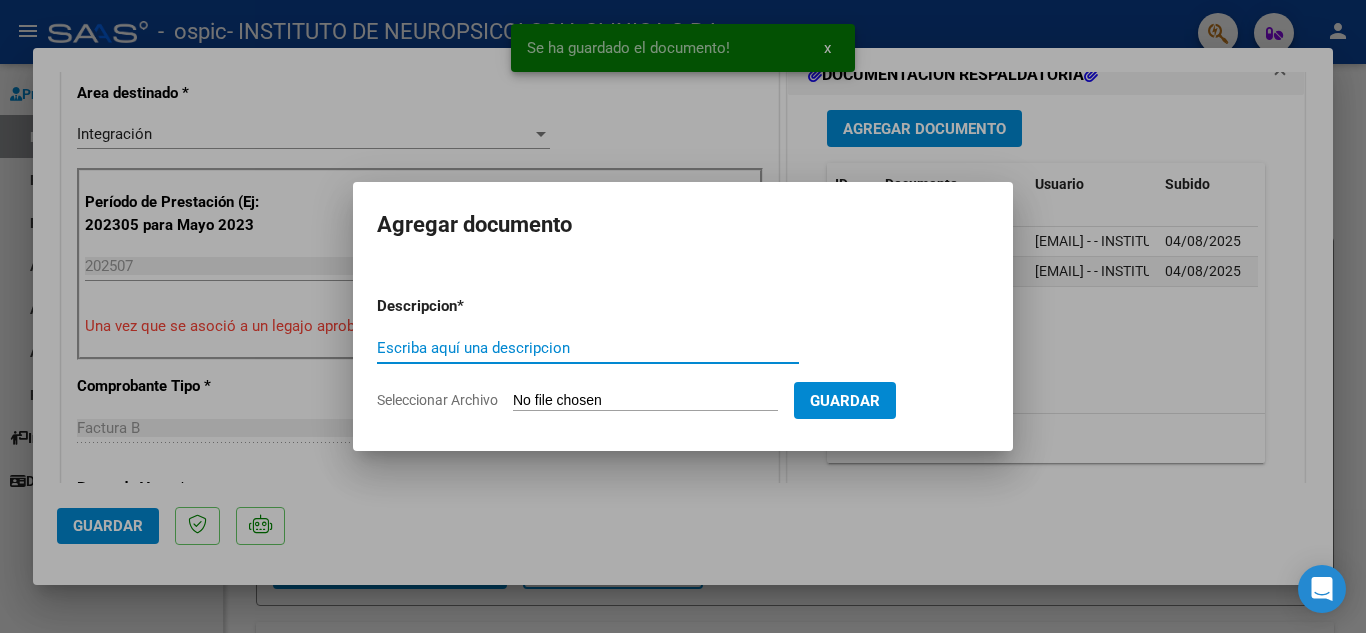 click on "Seleccionar Archivo" at bounding box center (645, 401) 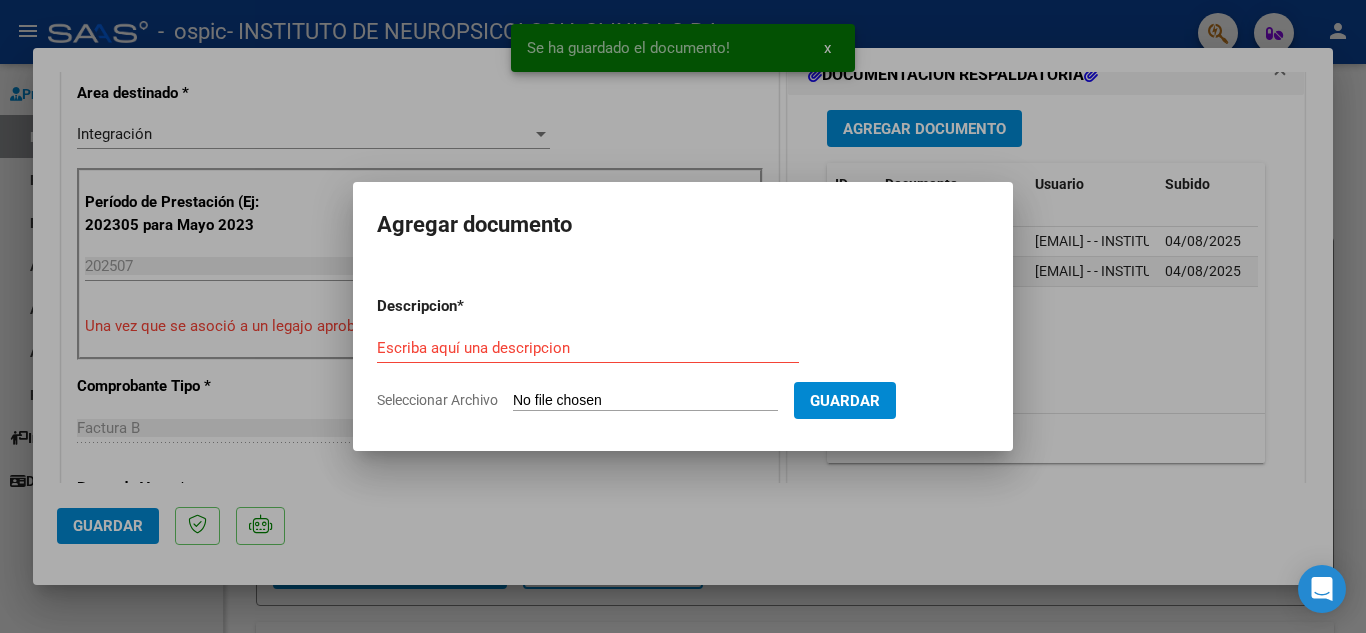 type on "C:\fakepath\CBU comprobante.pdf" 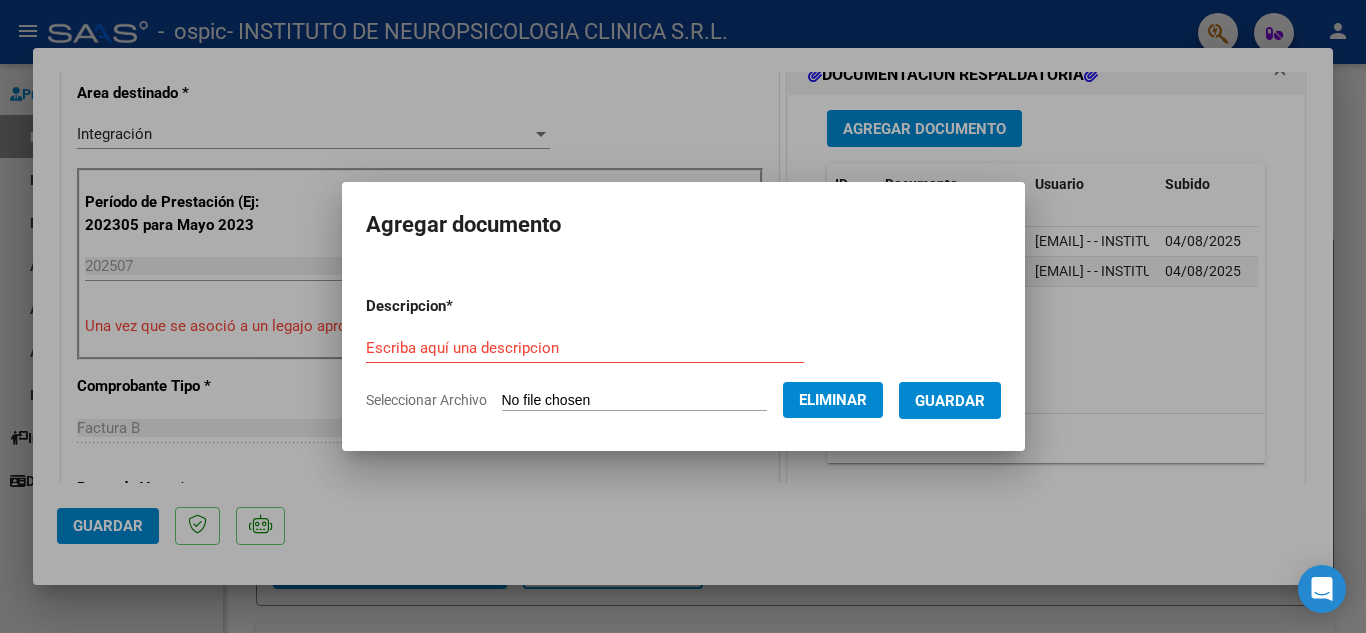 click on "Escriba aquí una descripcion" at bounding box center (585, 348) 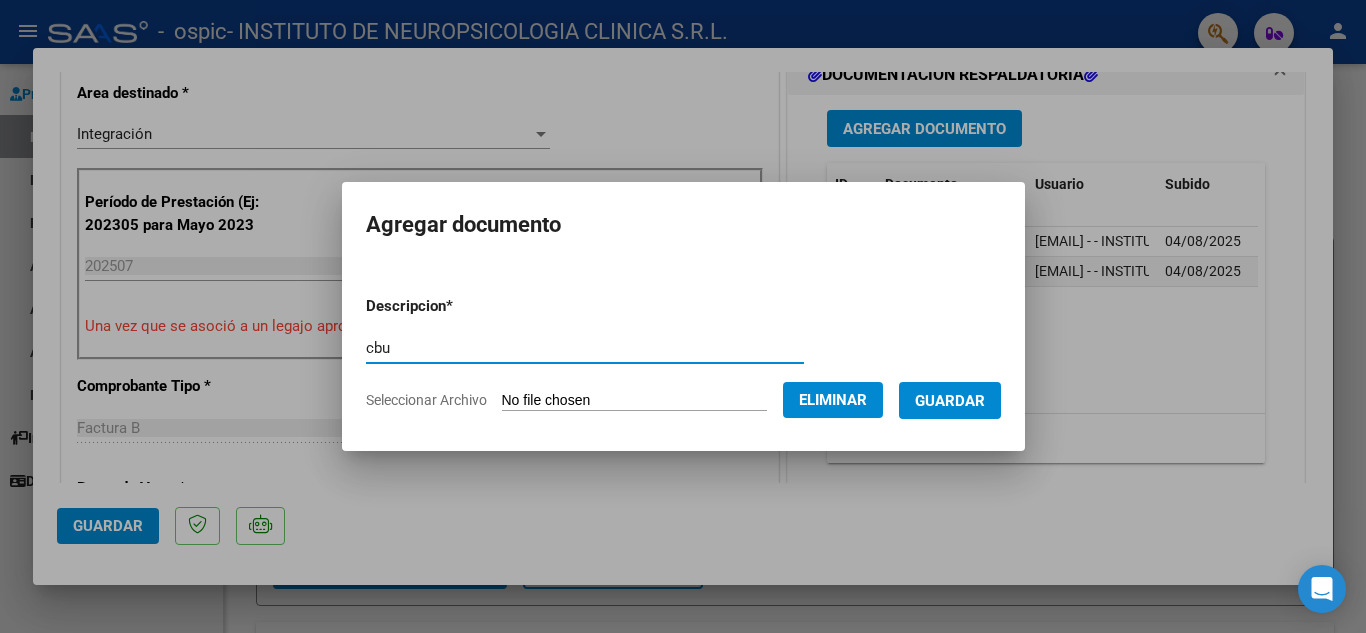 type on "cbu" 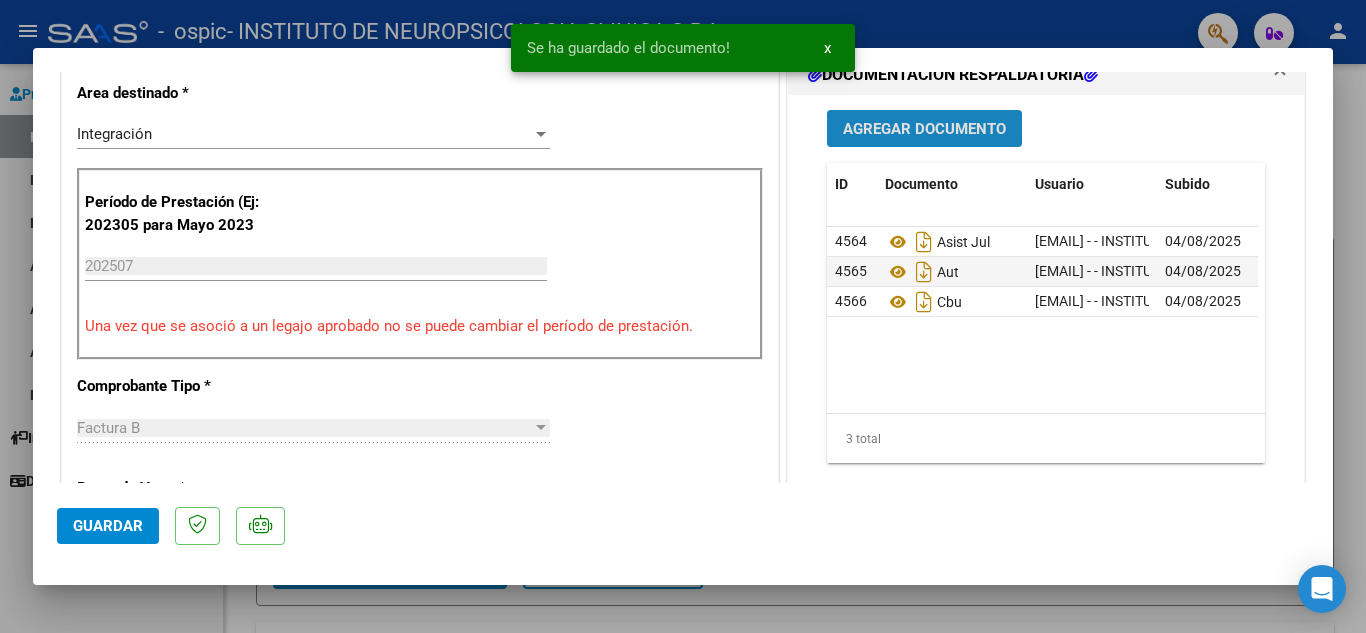 click on "Agregar Documento" at bounding box center (924, 129) 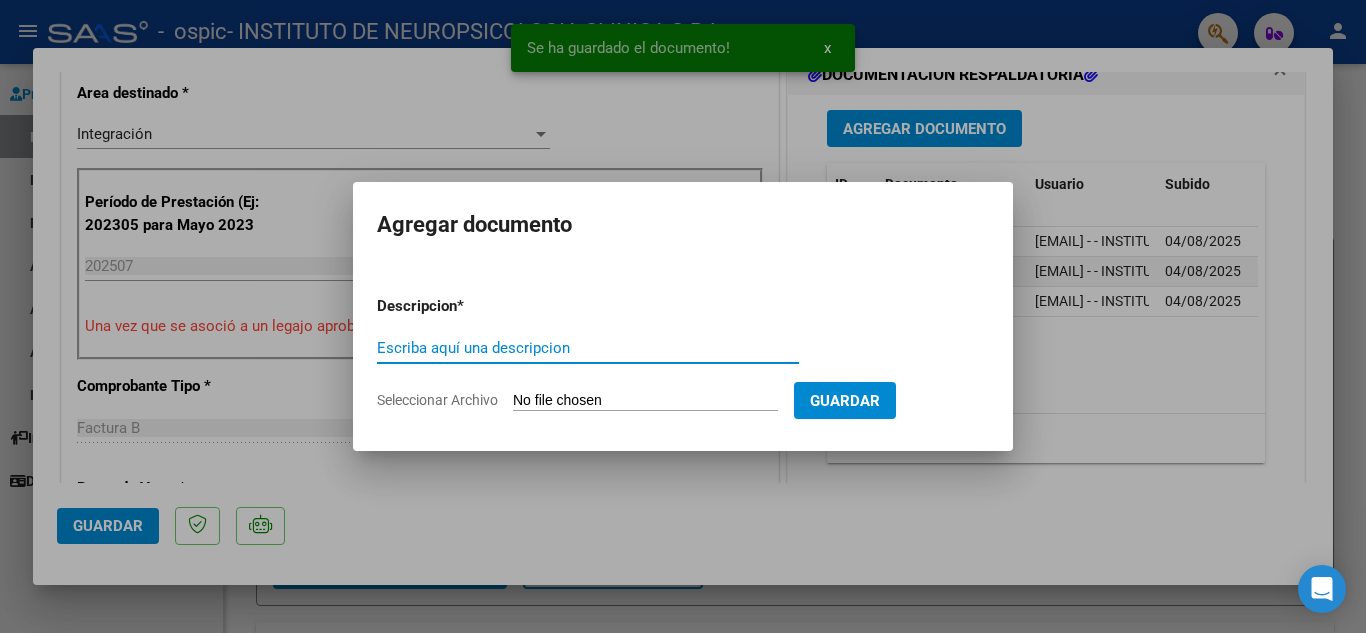 click on "Seleccionar Archivo" at bounding box center (645, 401) 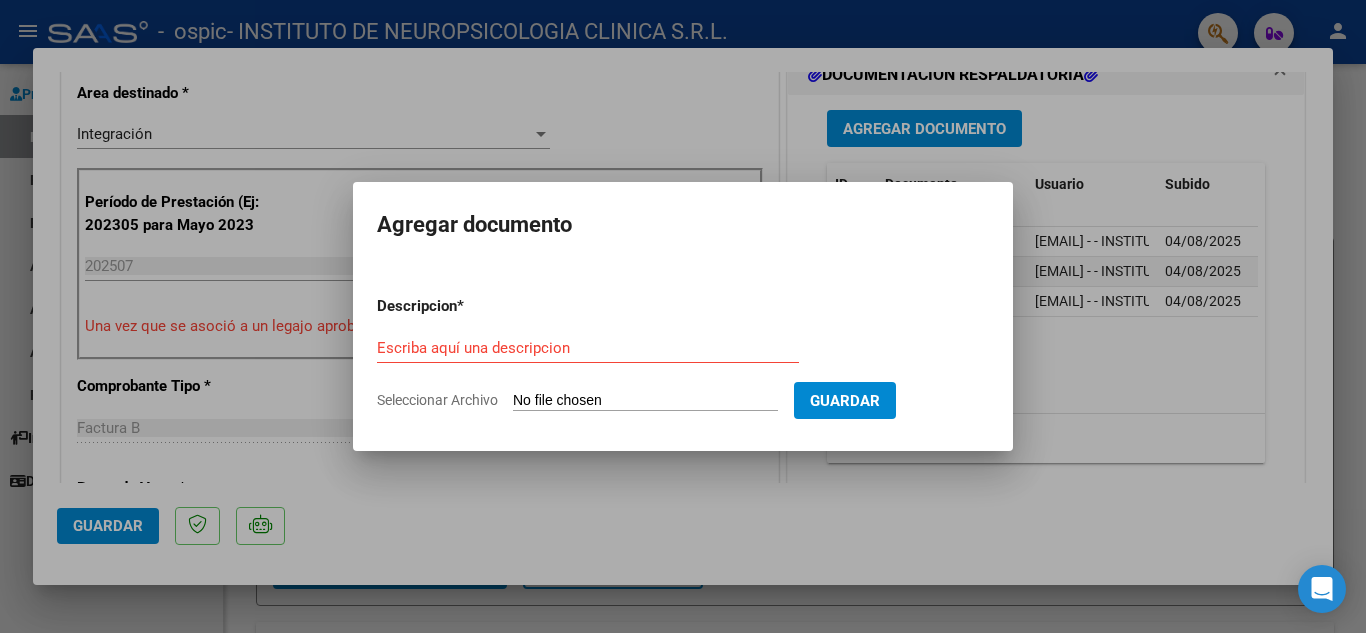 type on "C:\fakepath\Constancia CUIT.pdf" 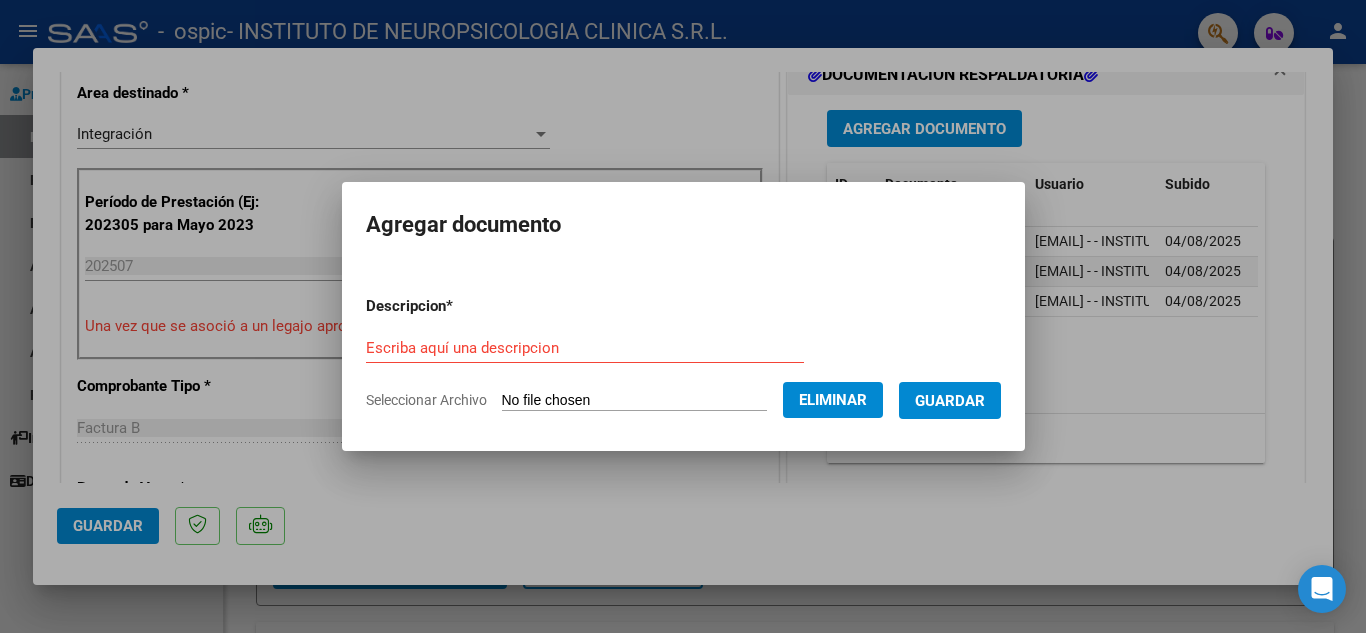 click on "Escriba aquí una descripcion" at bounding box center (585, 348) 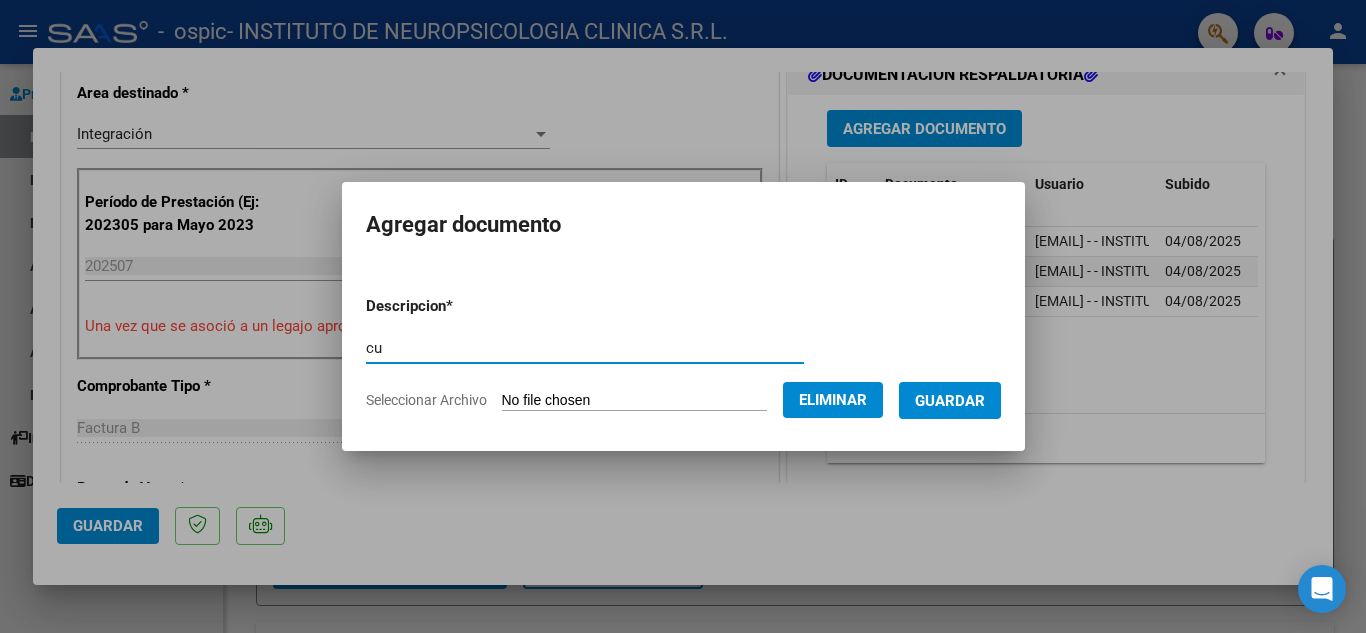 type on "c" 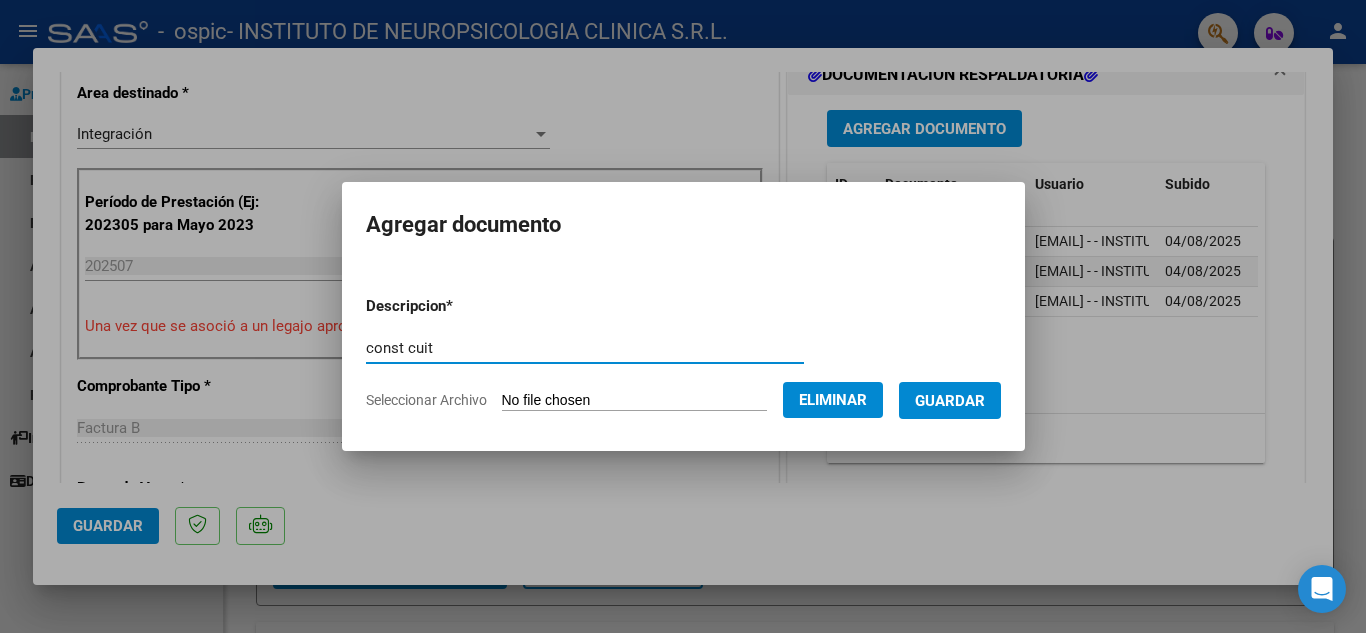 type on "const cuit" 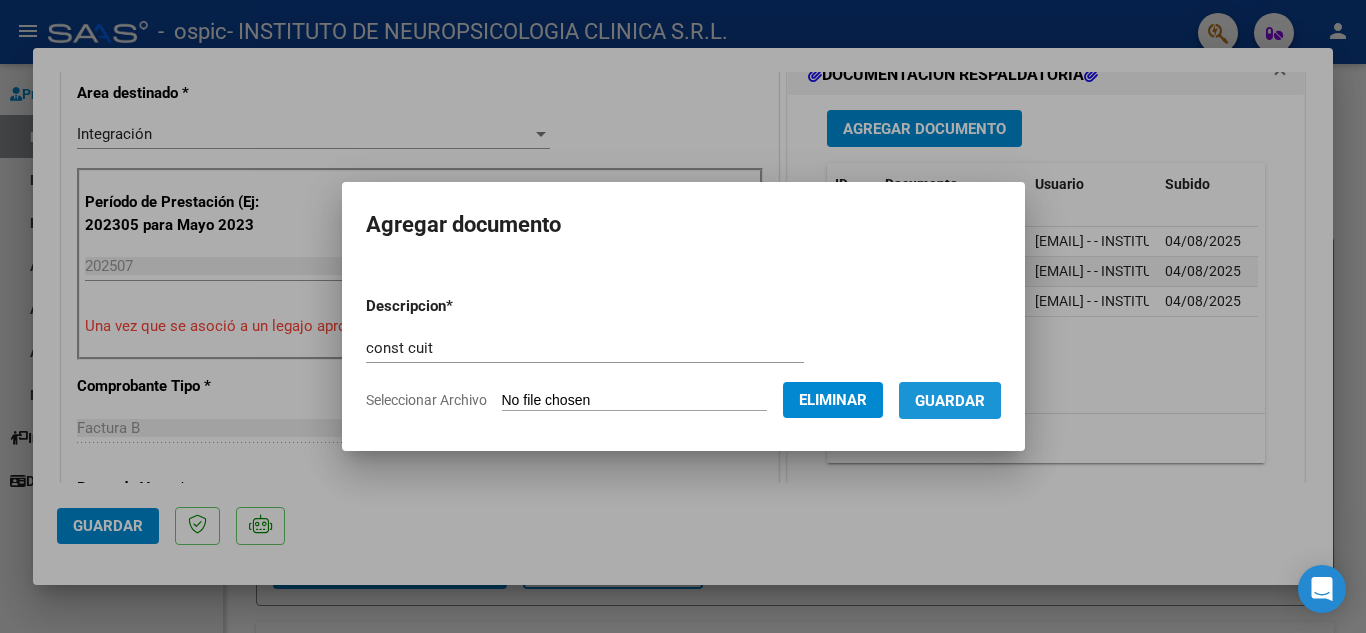 click on "Guardar" at bounding box center [950, 401] 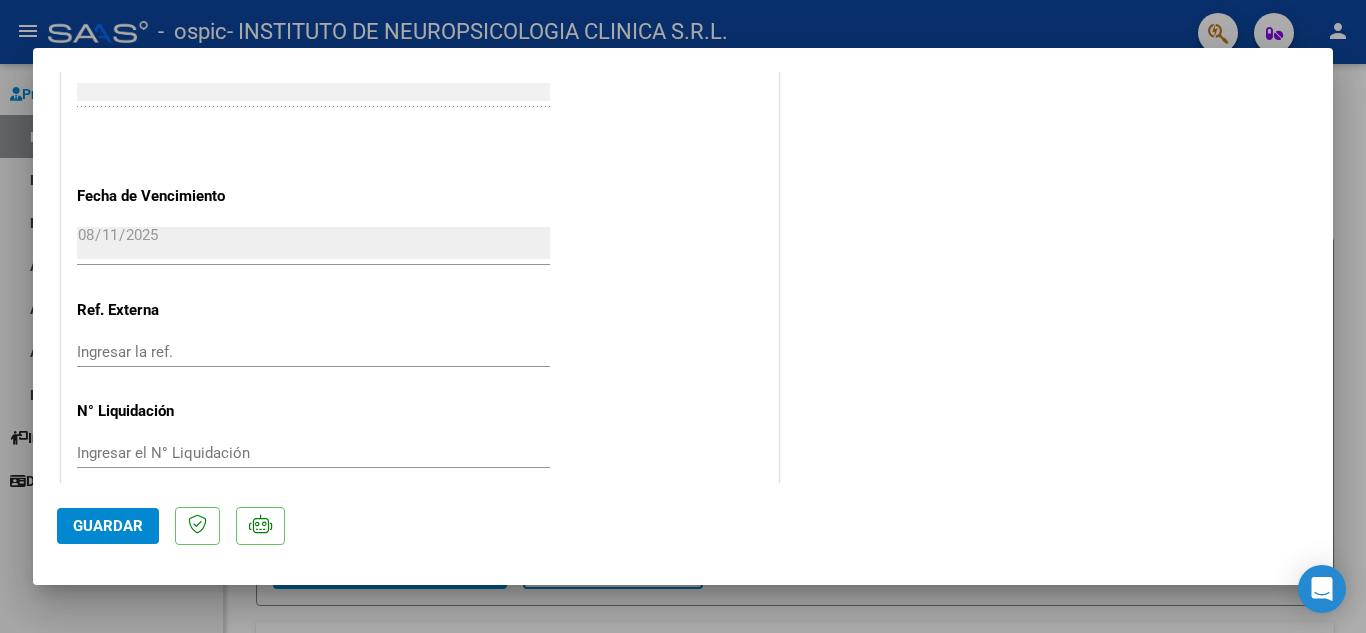 scroll, scrollTop: 1379, scrollLeft: 0, axis: vertical 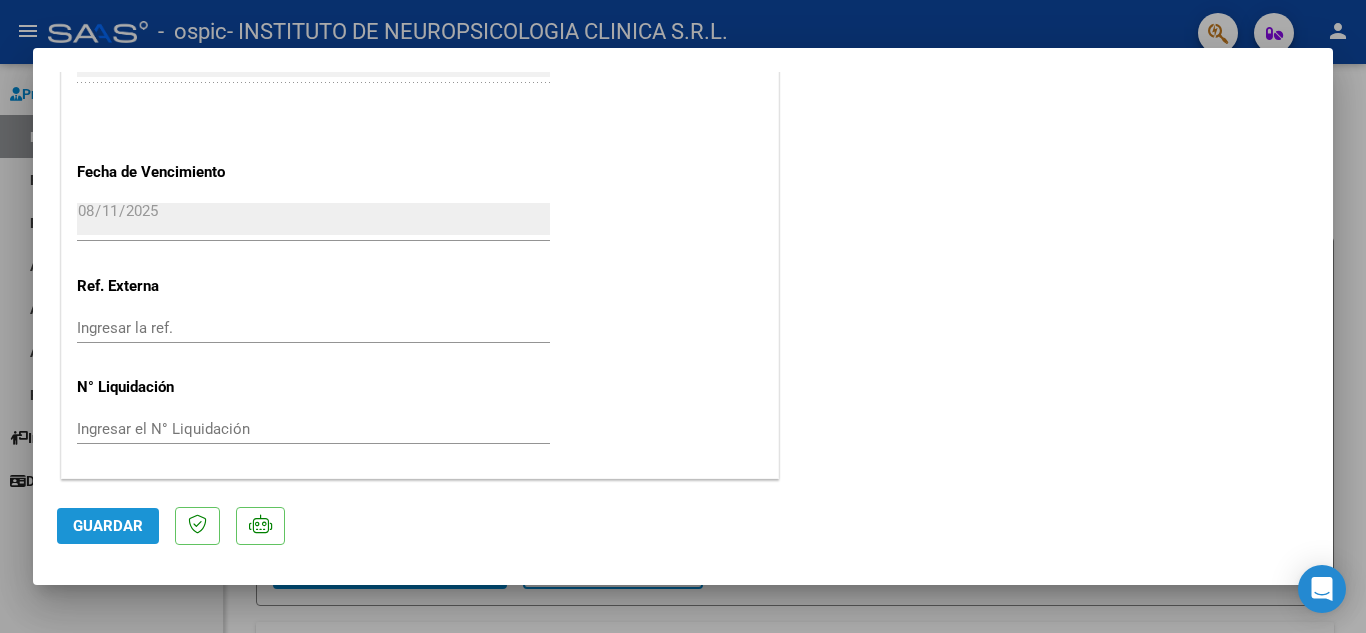 click on "Guardar" 